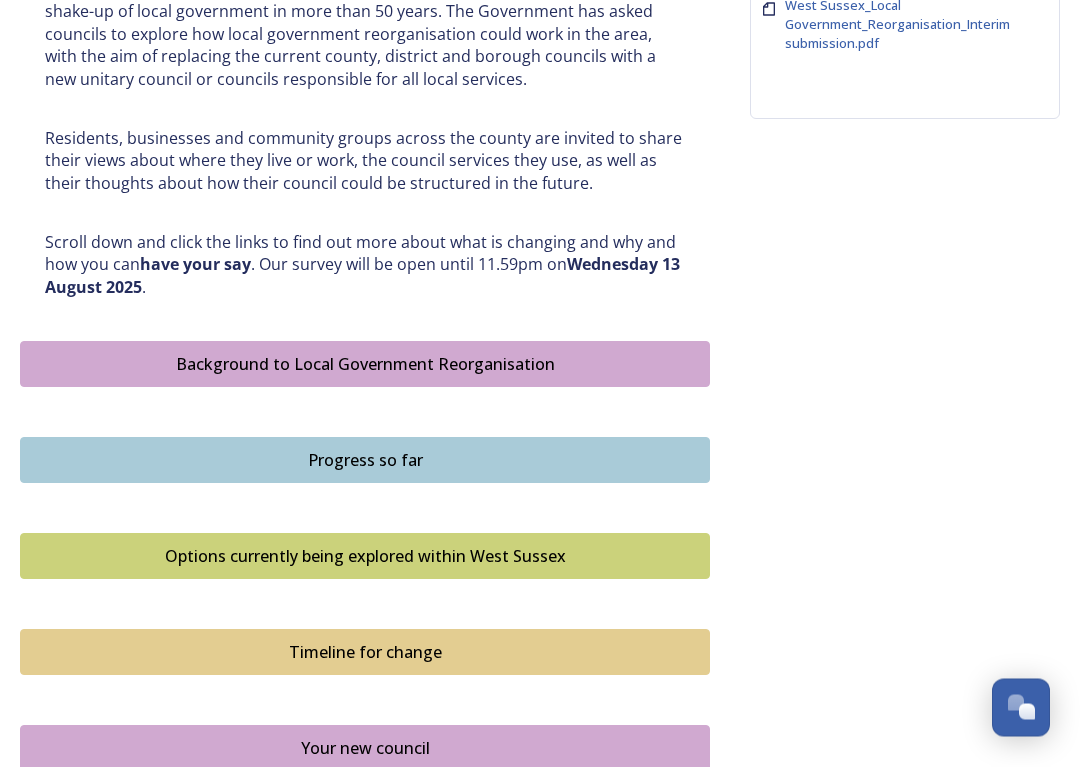 scroll, scrollTop: 874, scrollLeft: 0, axis: vertical 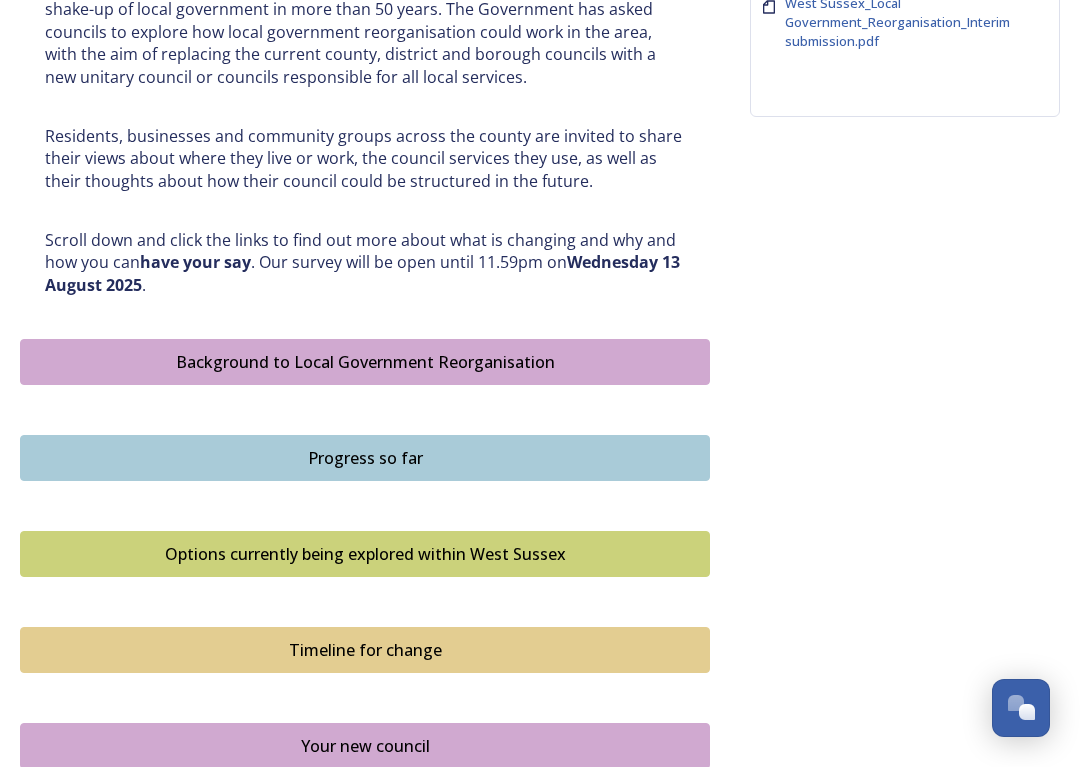click on "Timeline for change" at bounding box center [365, 650] 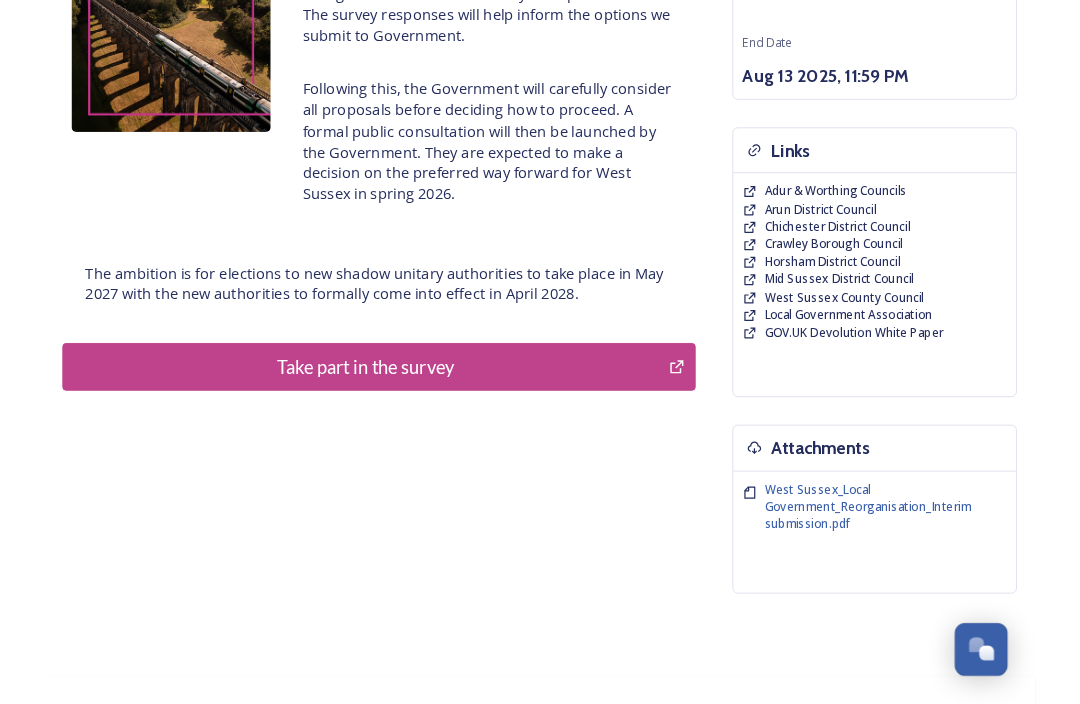 scroll, scrollTop: 0, scrollLeft: 0, axis: both 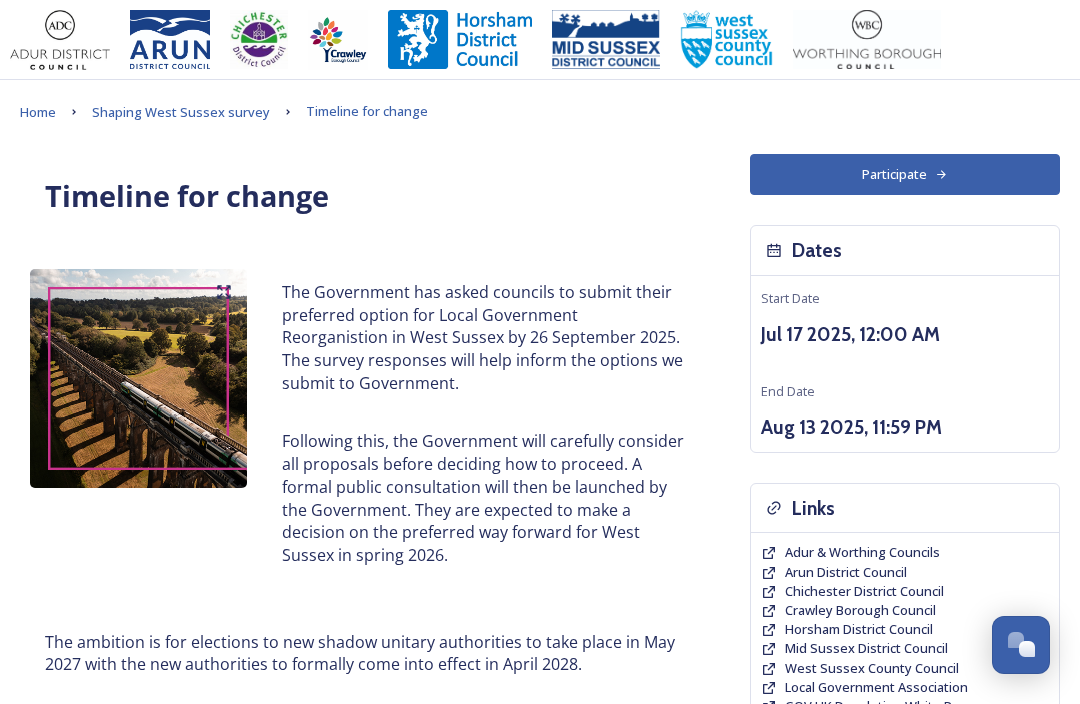 click on "West Sussex County Council" at bounding box center [872, 668] 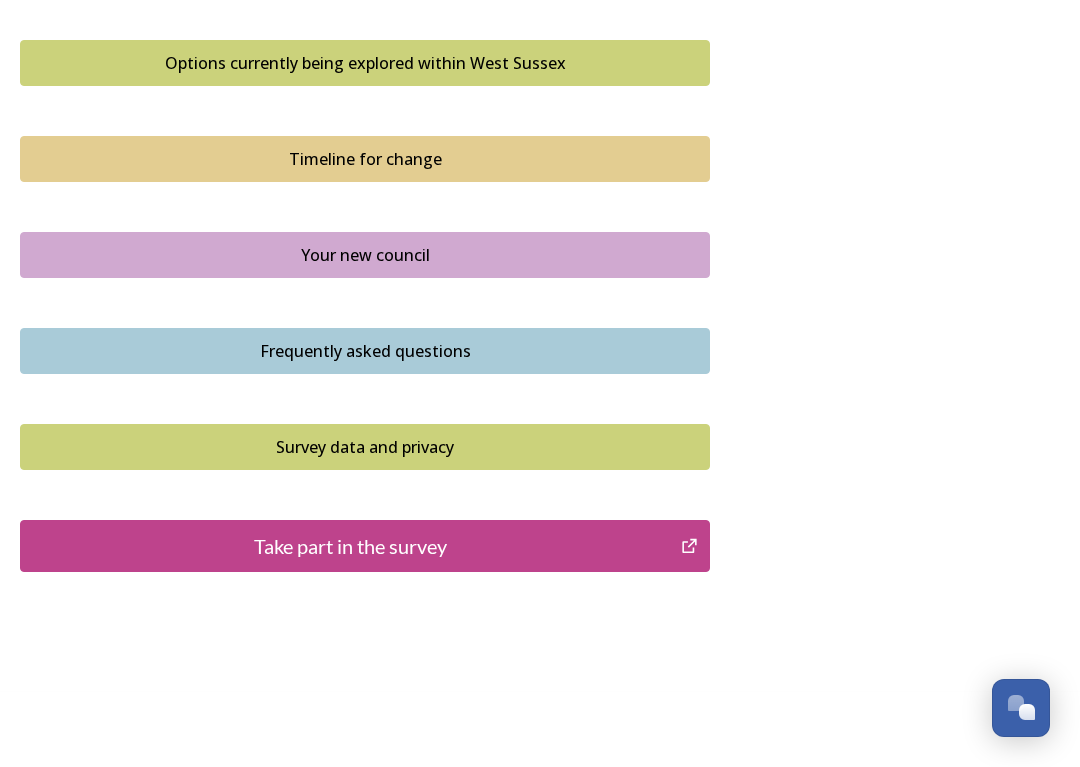 scroll, scrollTop: 1370, scrollLeft: 0, axis: vertical 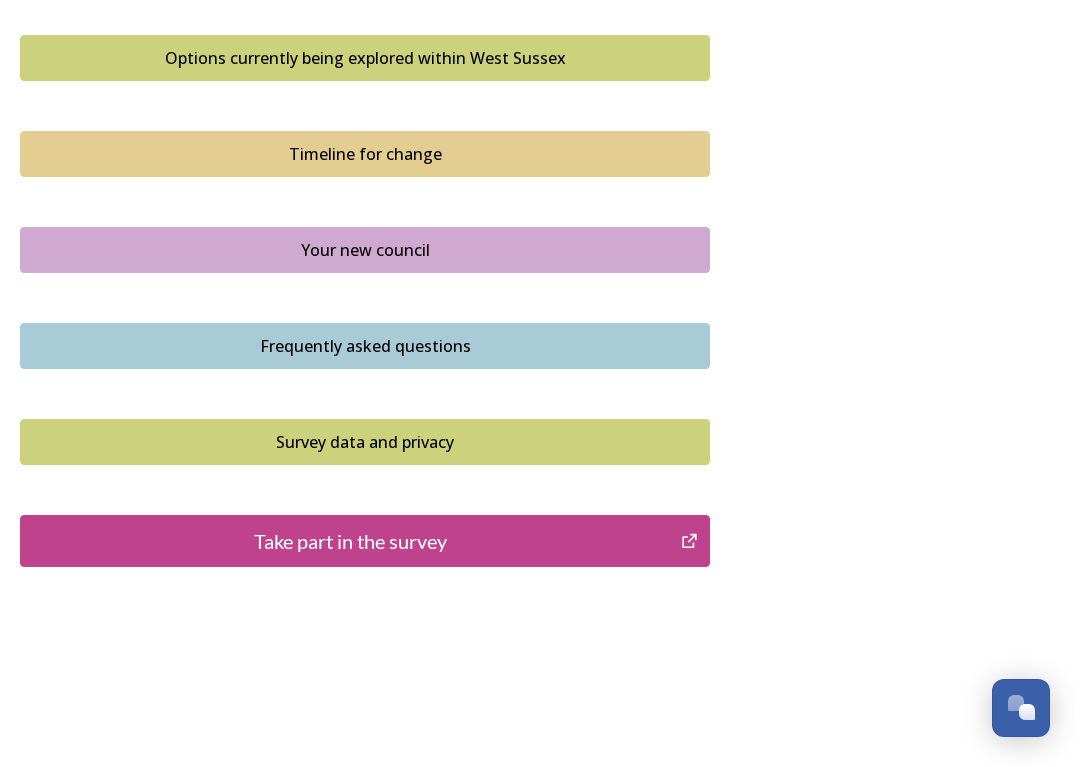 click on "Take part in the survey" at bounding box center [350, 541] 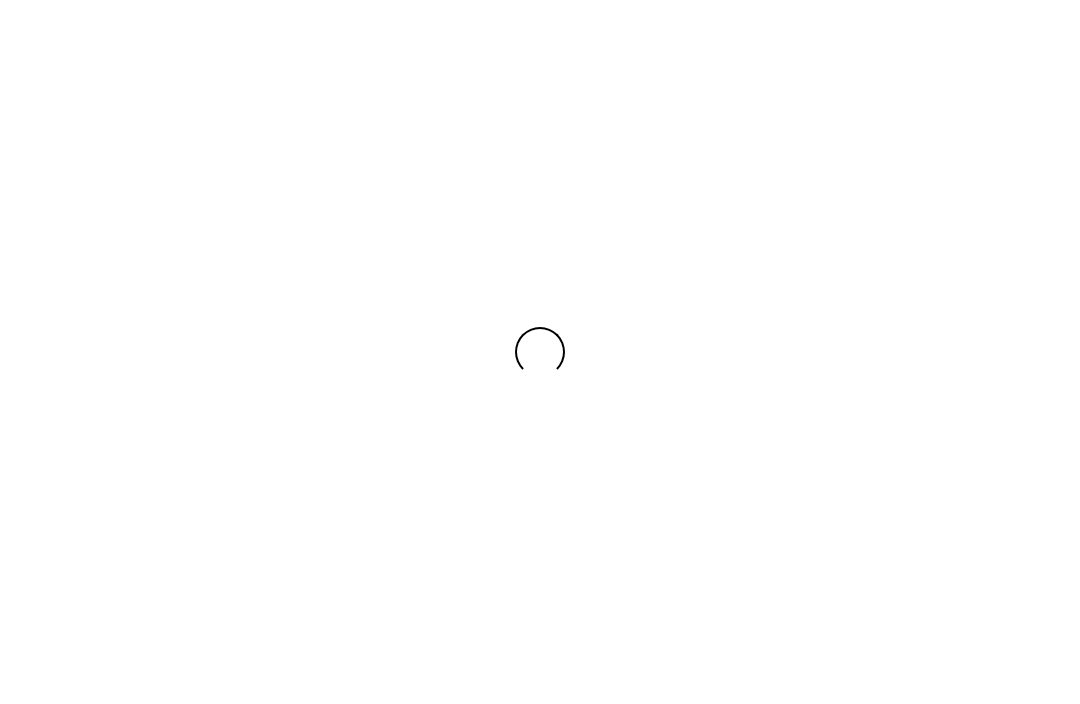 scroll, scrollTop: 0, scrollLeft: 0, axis: both 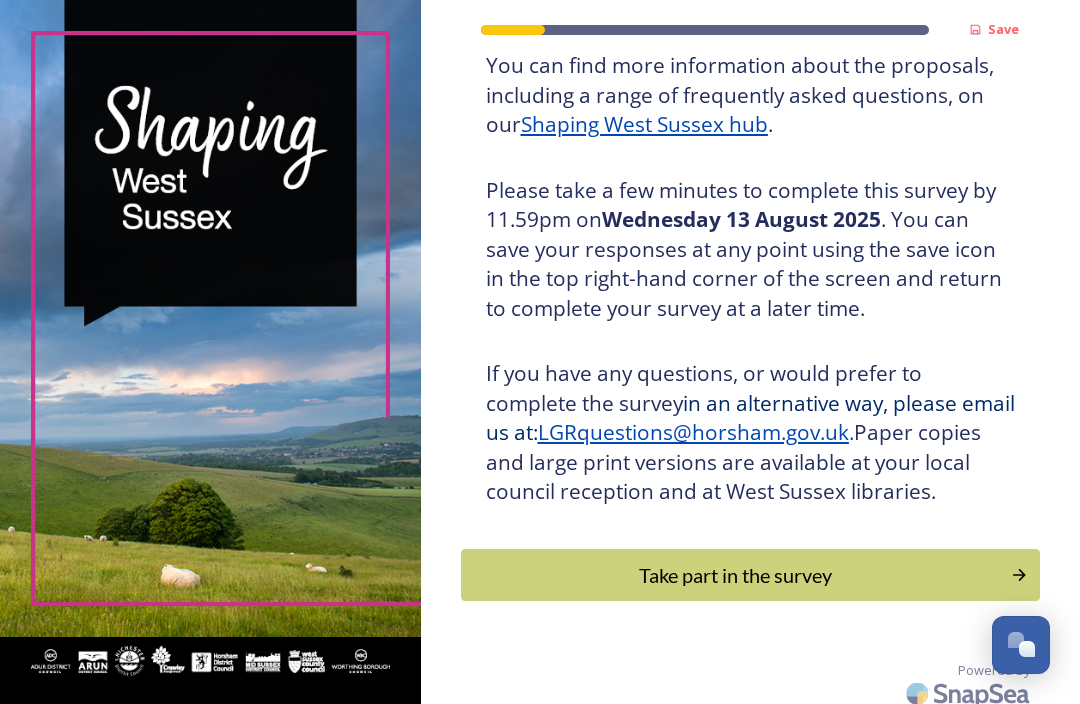 click on "Take part in the survey" at bounding box center (736, 575) 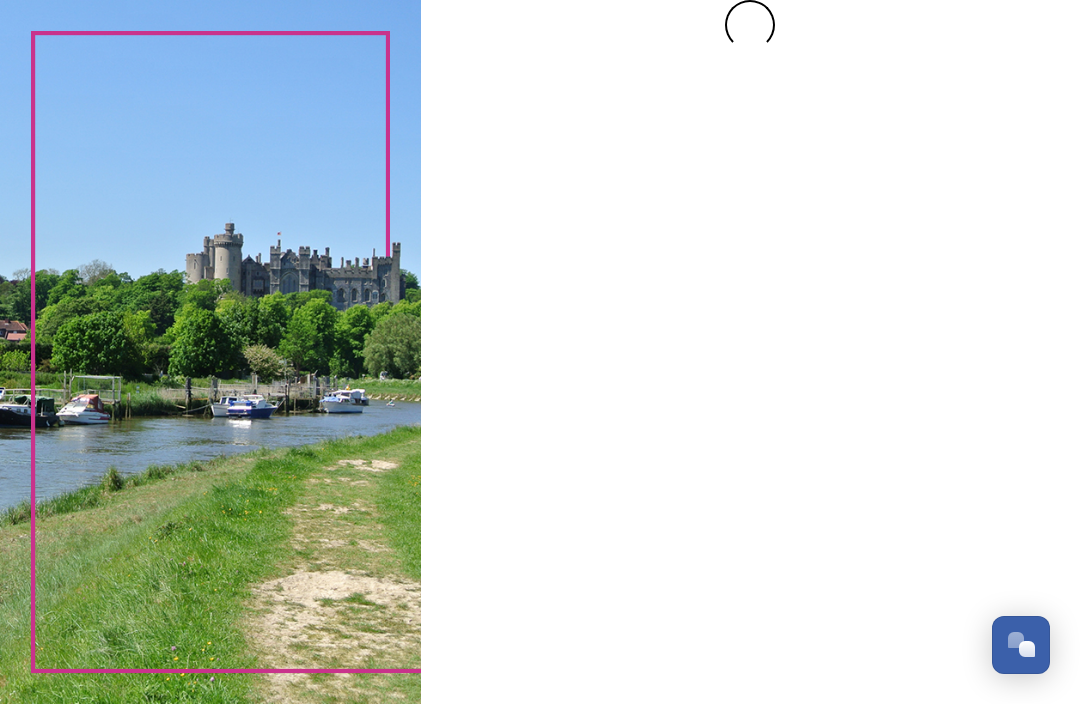 scroll, scrollTop: 0, scrollLeft: 0, axis: both 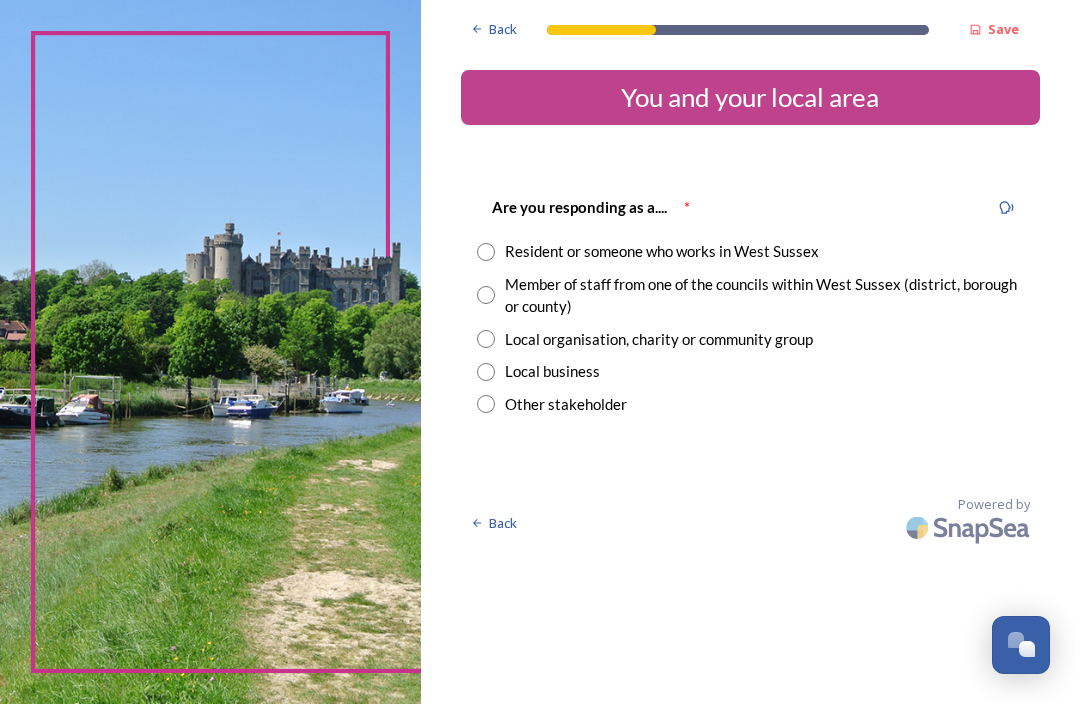 click at bounding box center [486, 252] 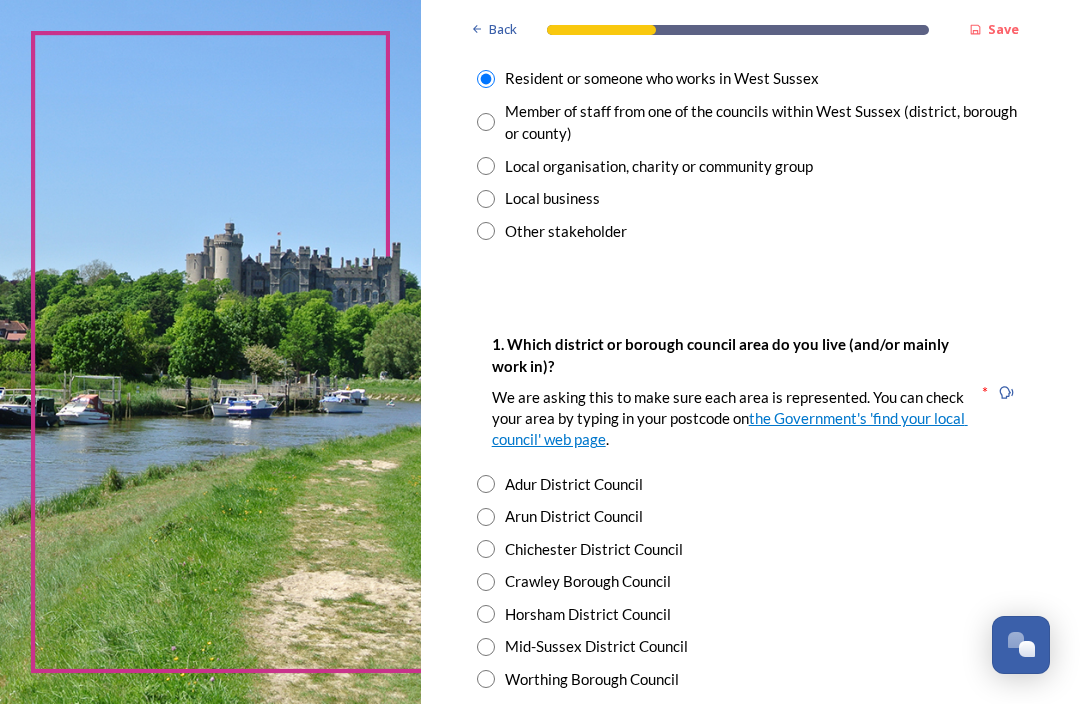 scroll, scrollTop: 174, scrollLeft: 0, axis: vertical 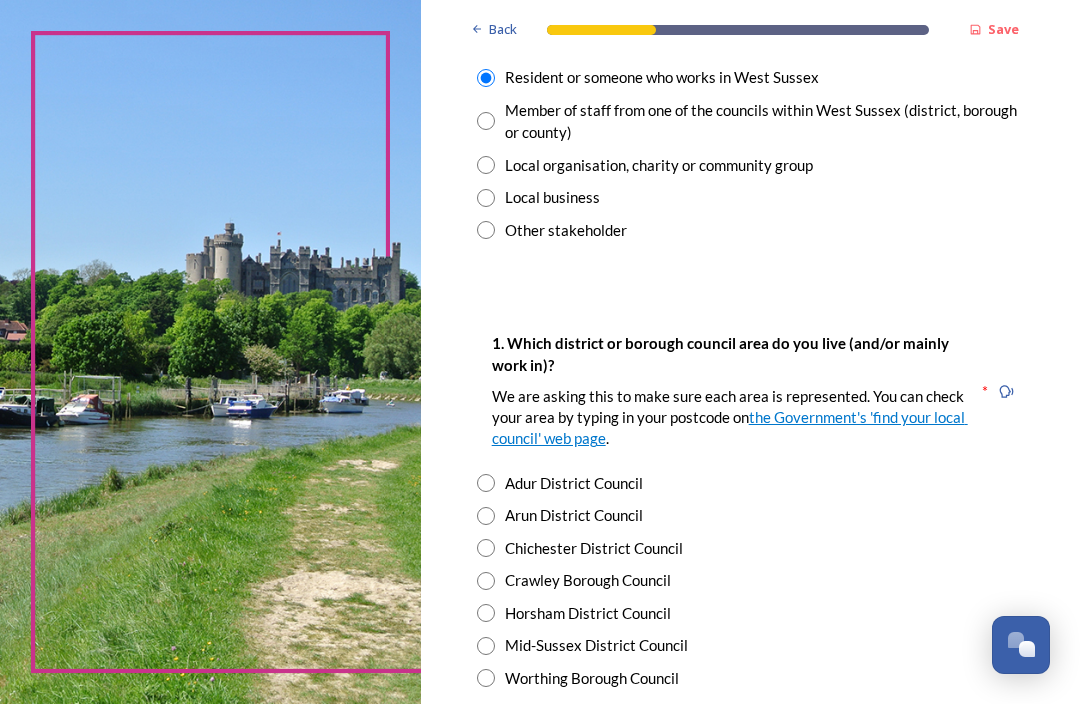 click at bounding box center [486, 548] 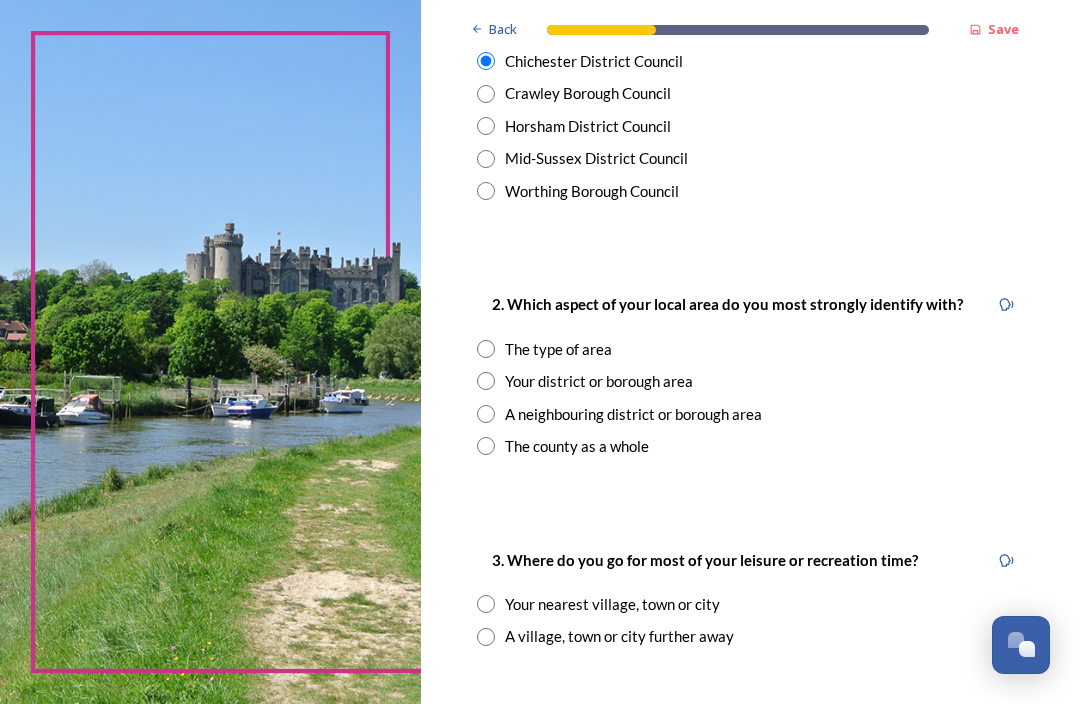 scroll, scrollTop: 662, scrollLeft: 0, axis: vertical 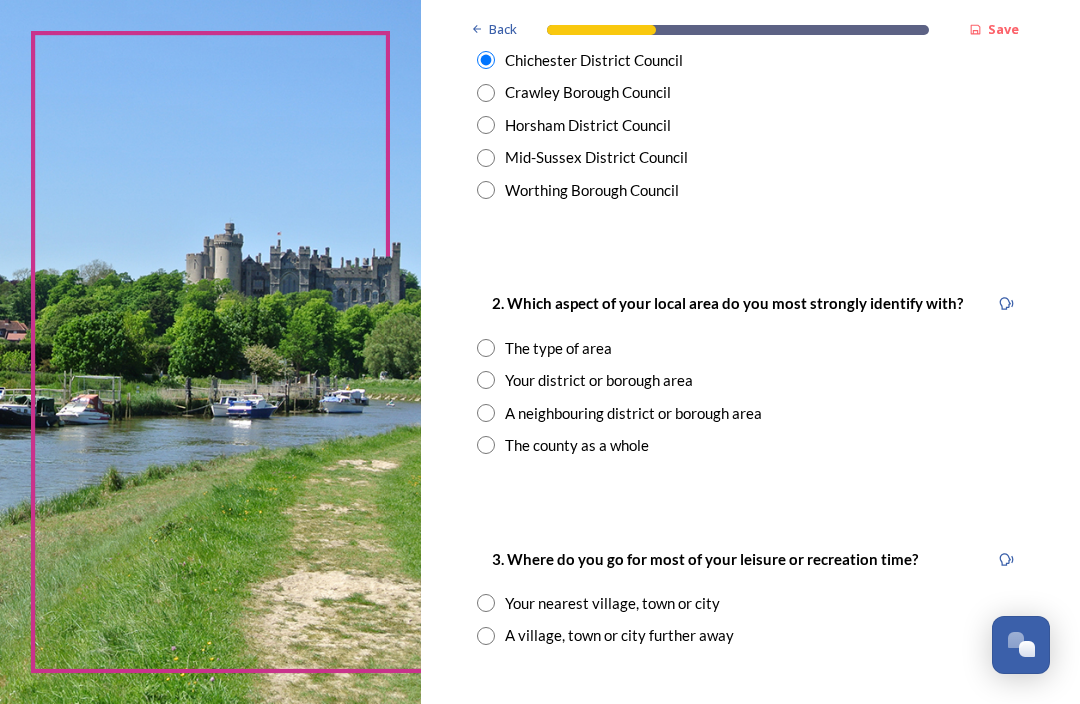 click at bounding box center [486, 348] 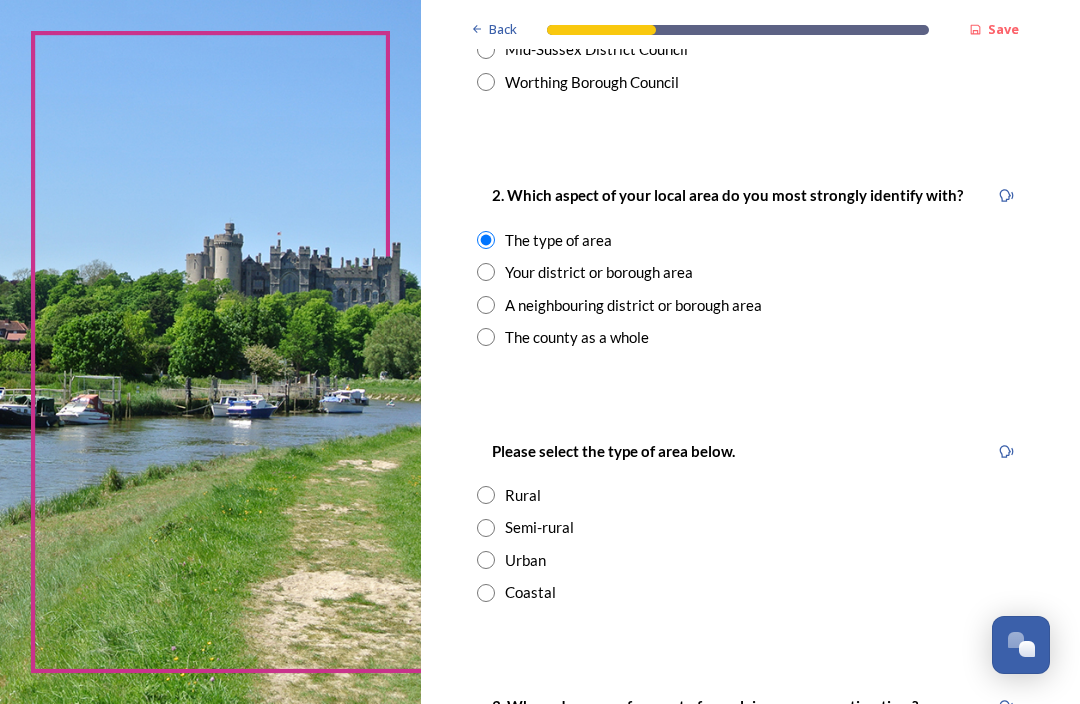 scroll, scrollTop: 781, scrollLeft: 0, axis: vertical 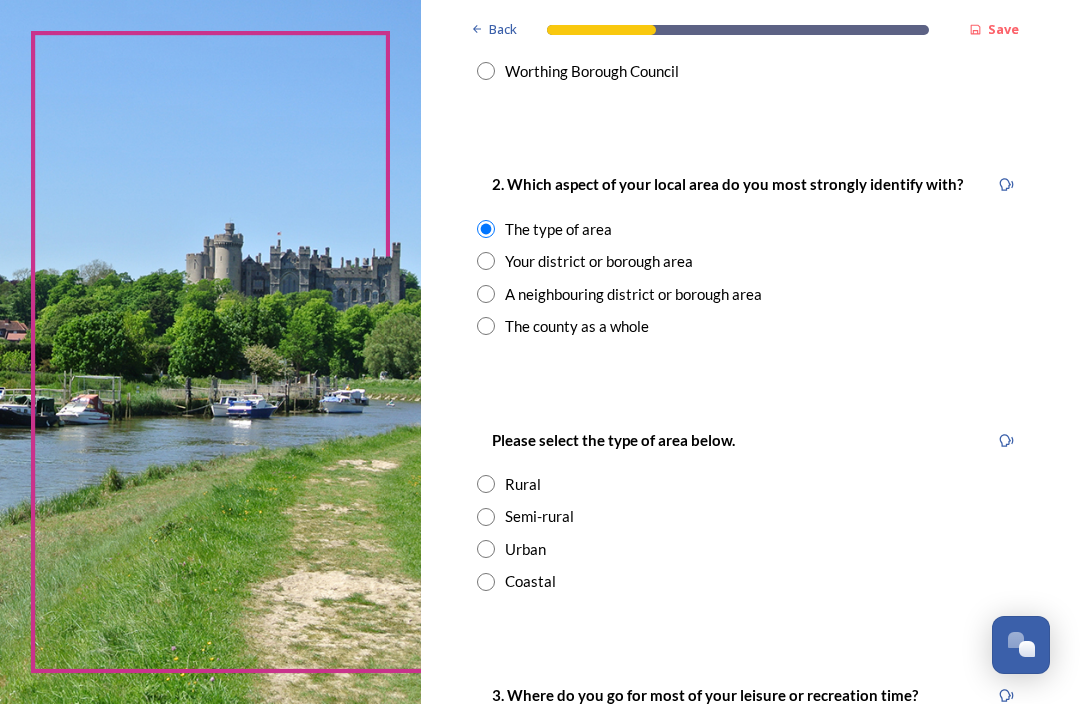 click at bounding box center (486, 517) 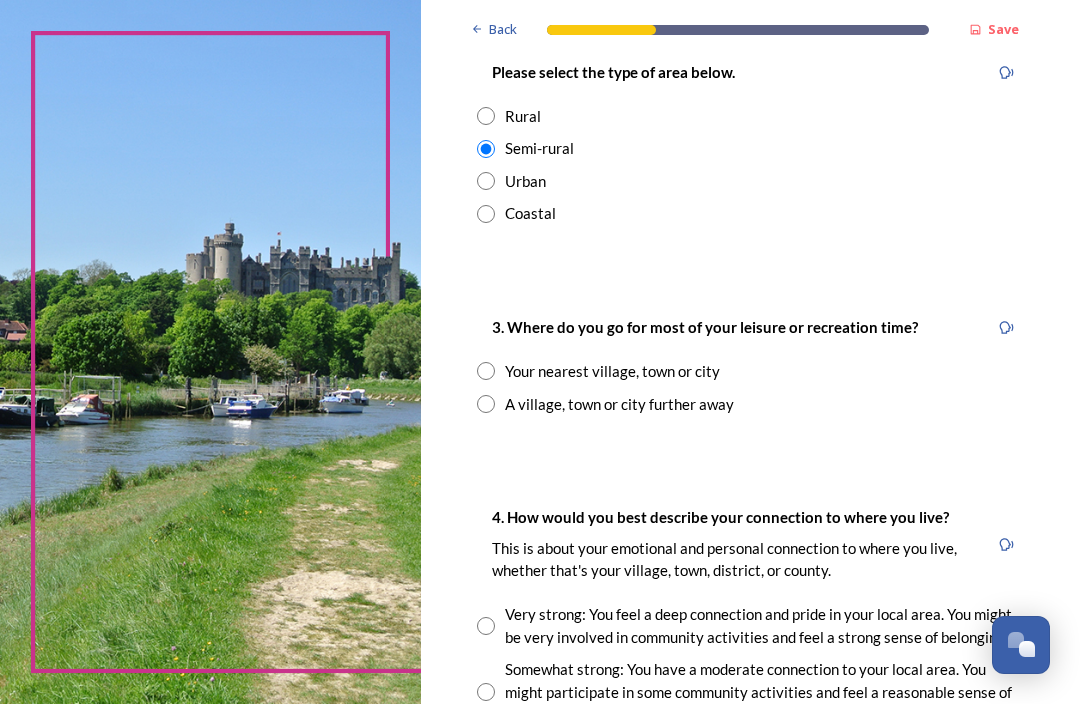 scroll, scrollTop: 1149, scrollLeft: 0, axis: vertical 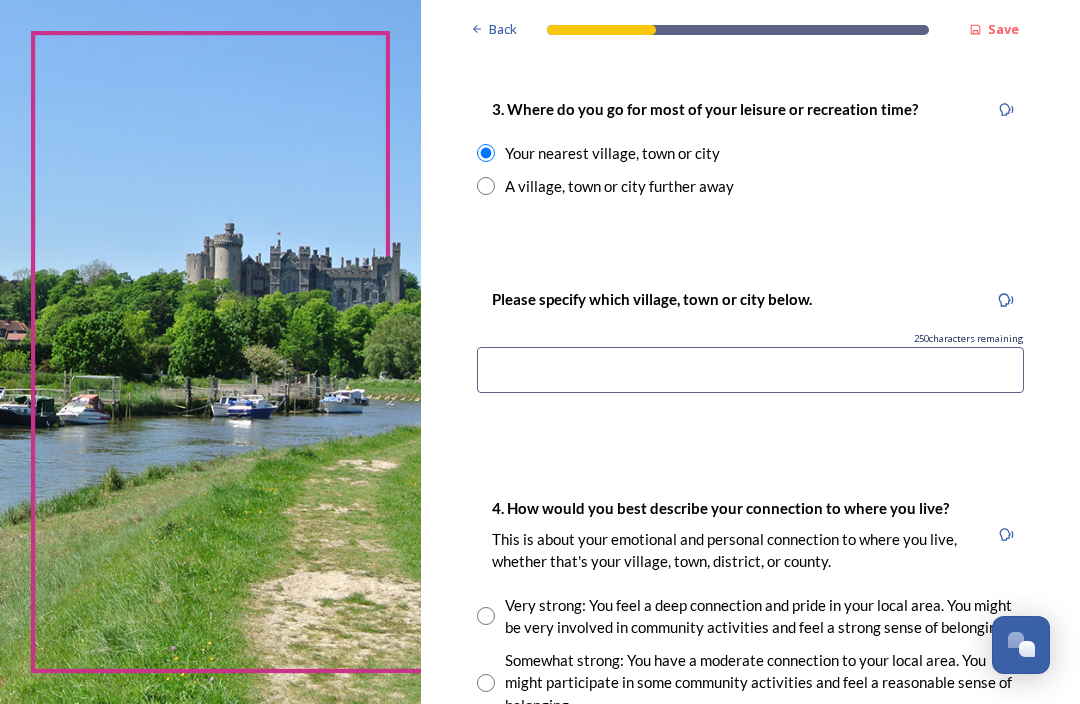 click at bounding box center (750, 370) 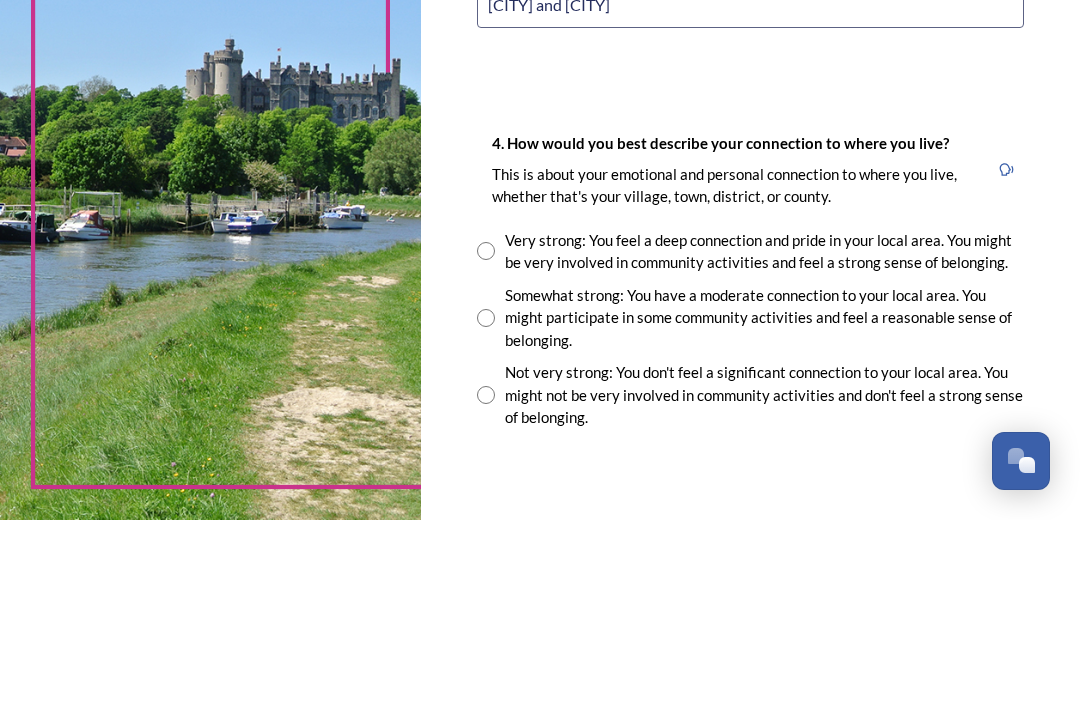 scroll, scrollTop: 1549, scrollLeft: 0, axis: vertical 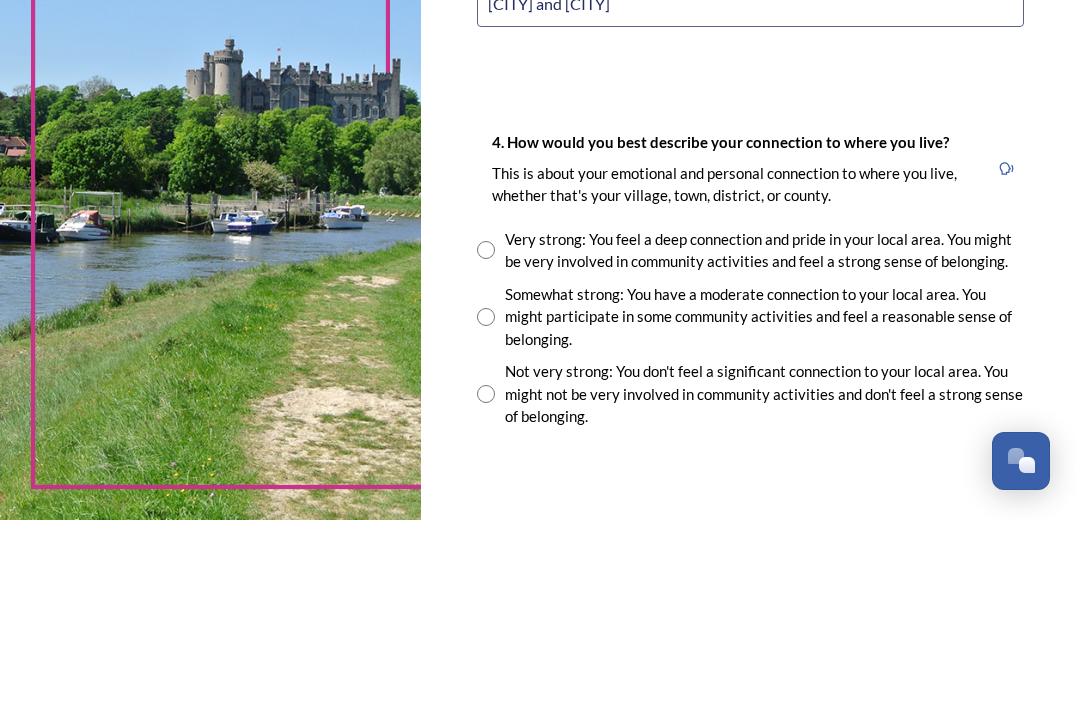 type on "[CITY] and [CITY]" 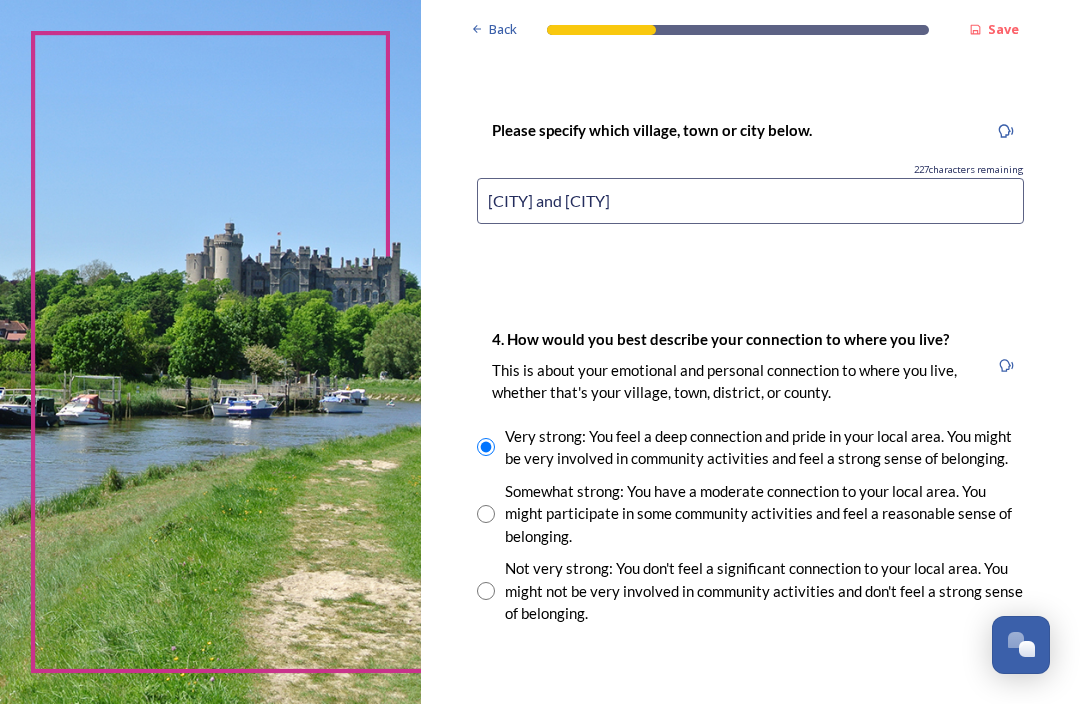 scroll, scrollTop: 1536, scrollLeft: 0, axis: vertical 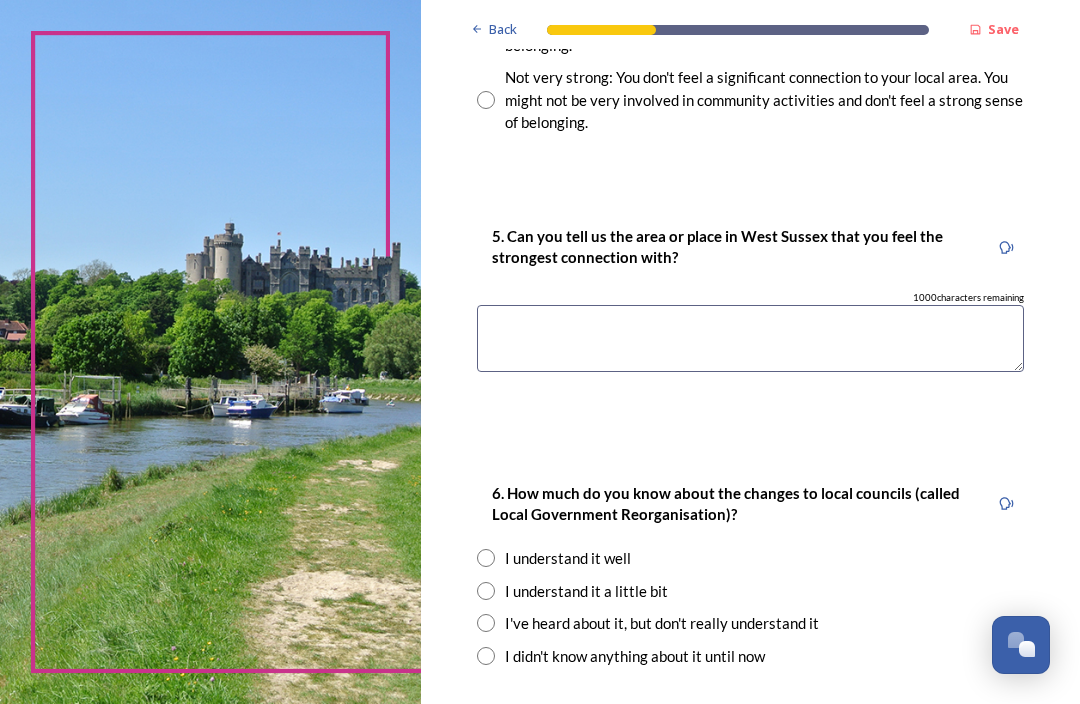 type on "[LOCATION], [LOCATION] and [LOCATION]" 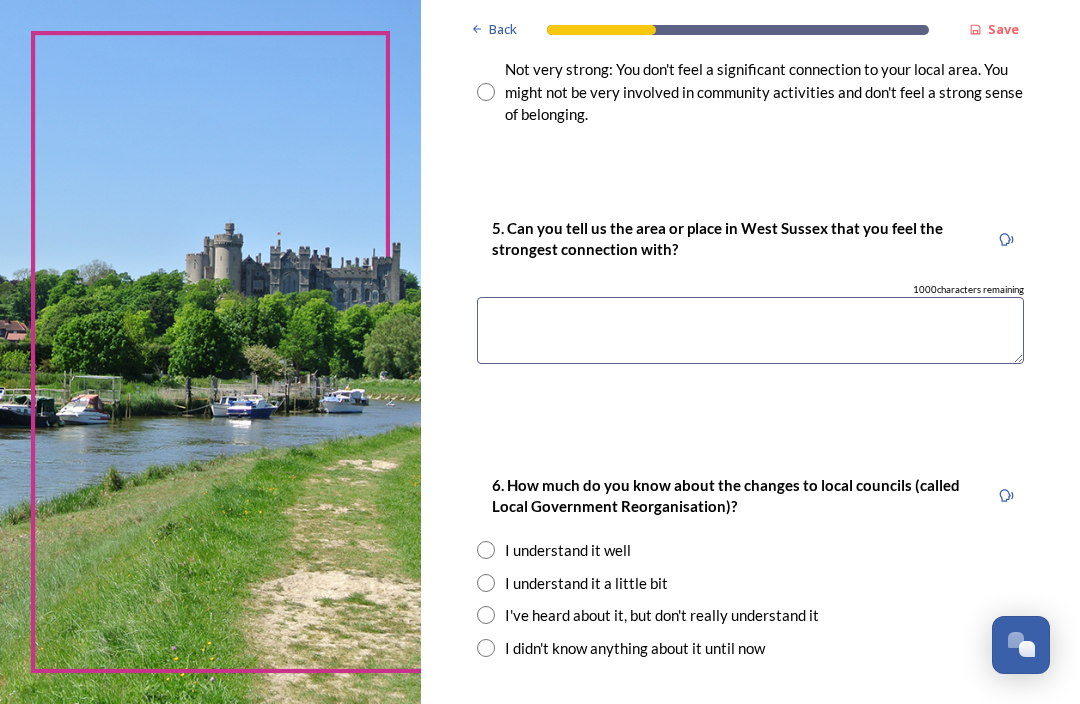 click at bounding box center (750, 330) 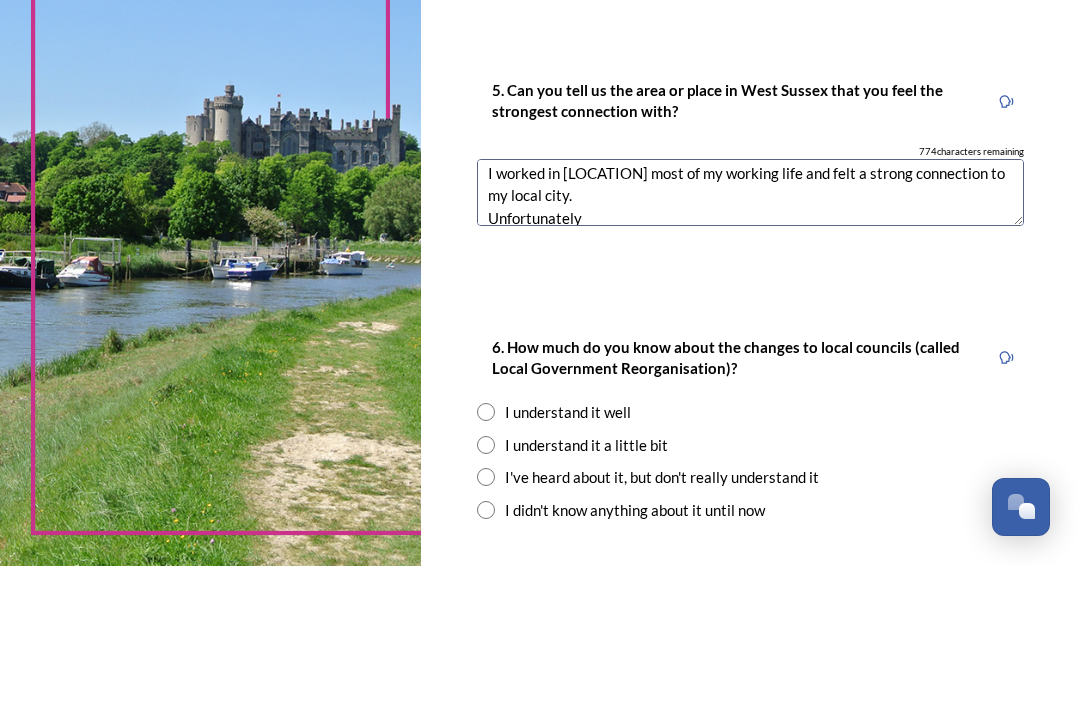 scroll, scrollTop: 53, scrollLeft: 0, axis: vertical 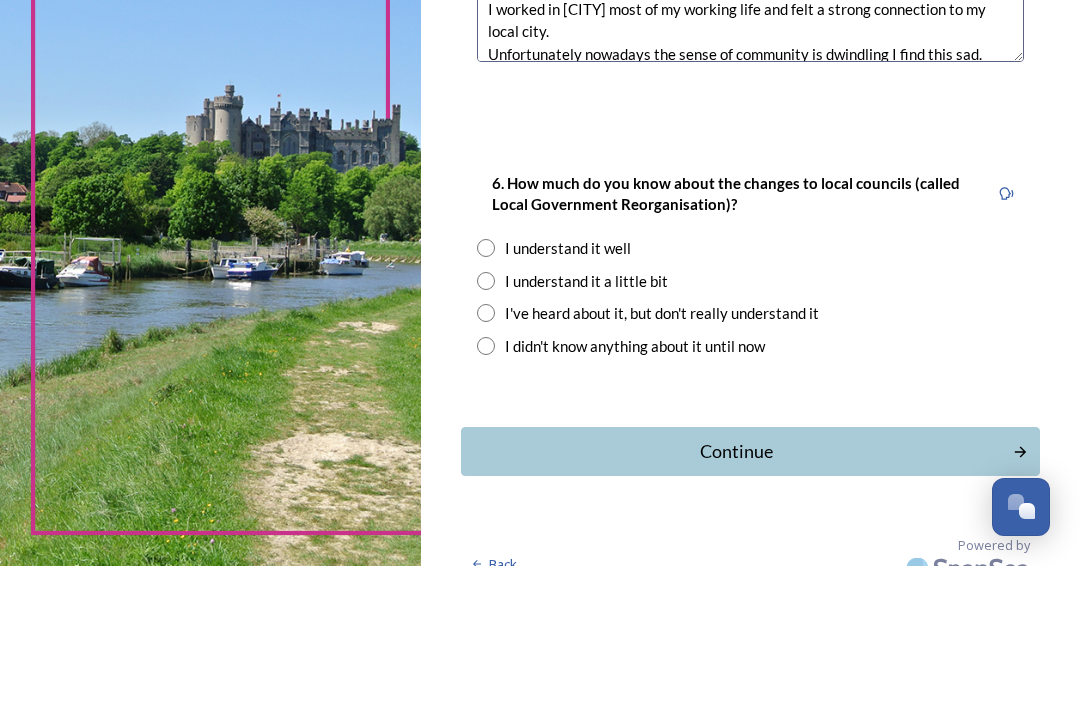 type on "I have lived in [LOCATION] most of my life and enjoy being part of the local community , regularly attending clubs local to me.
I worked in [CITY] most of my working life and felt a strong connection to my local city.
Unfortunately nowadays the sense of community is dwindling I find this sad." 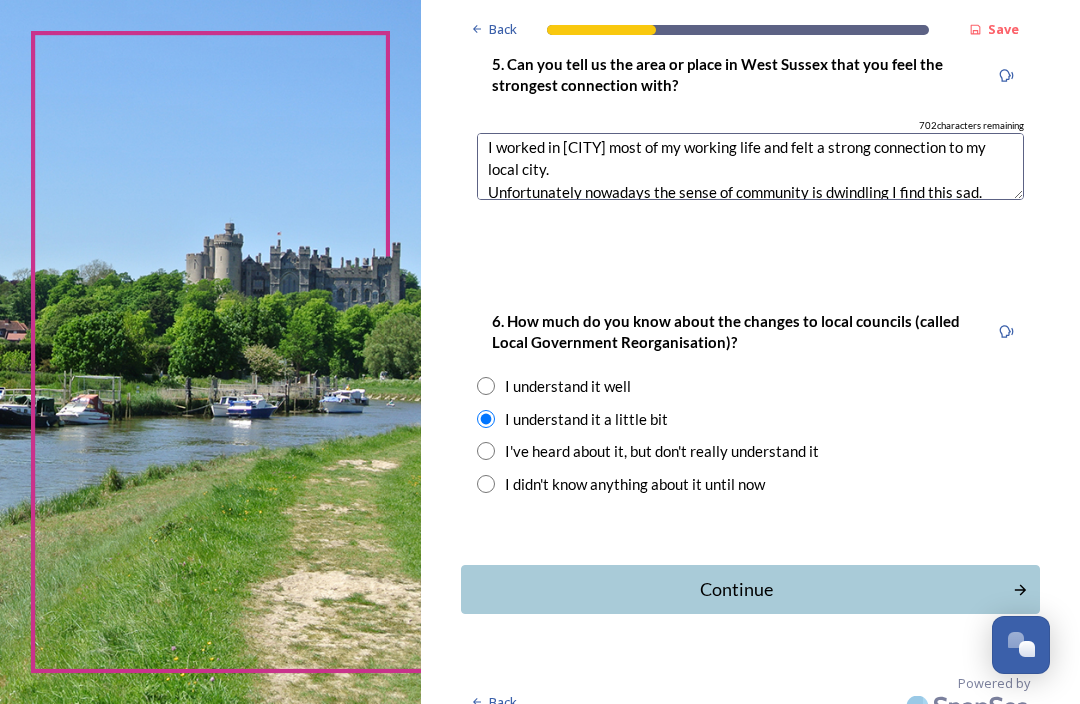 click on "Continue" at bounding box center [737, 589] 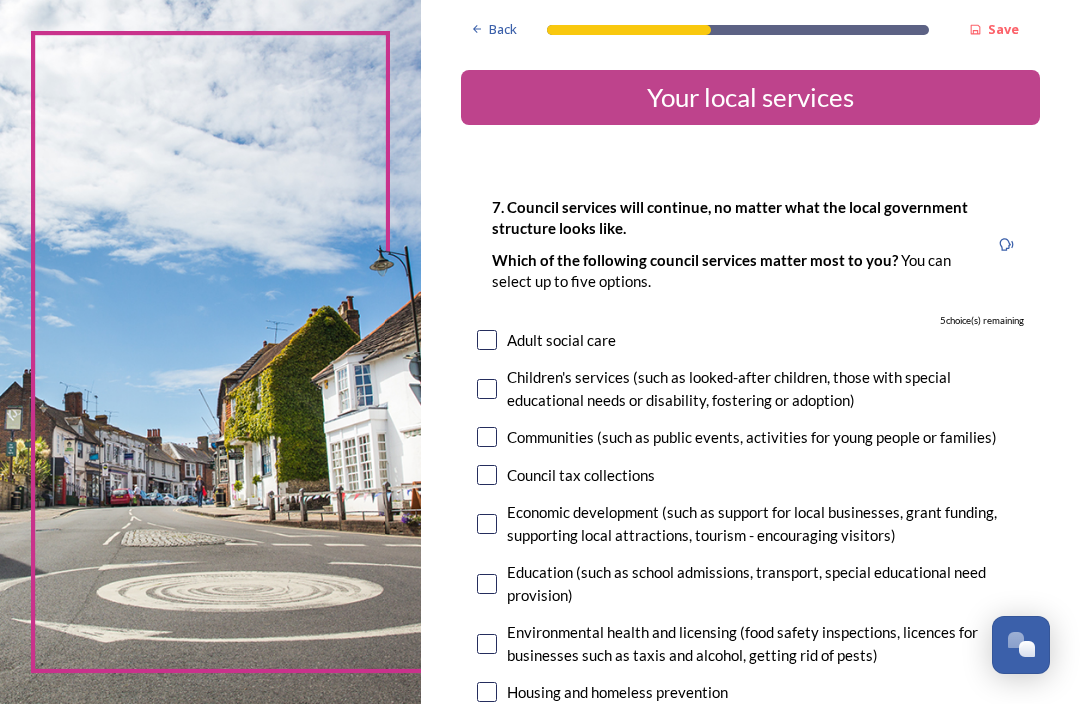 click at bounding box center [487, 340] 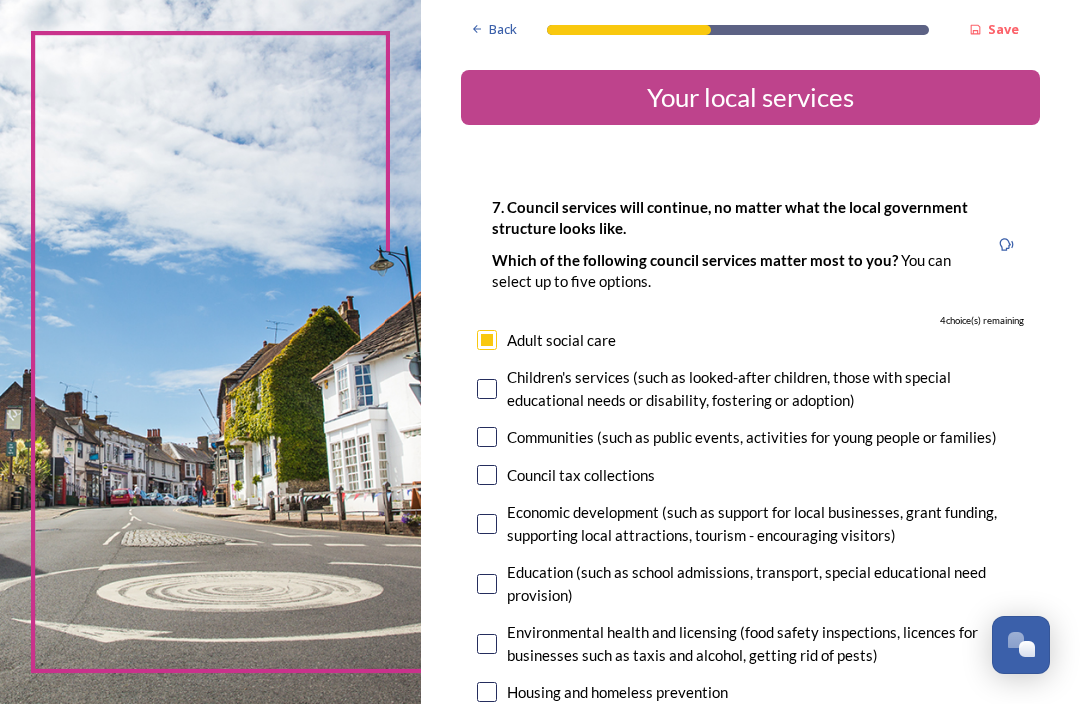 click at bounding box center (487, 389) 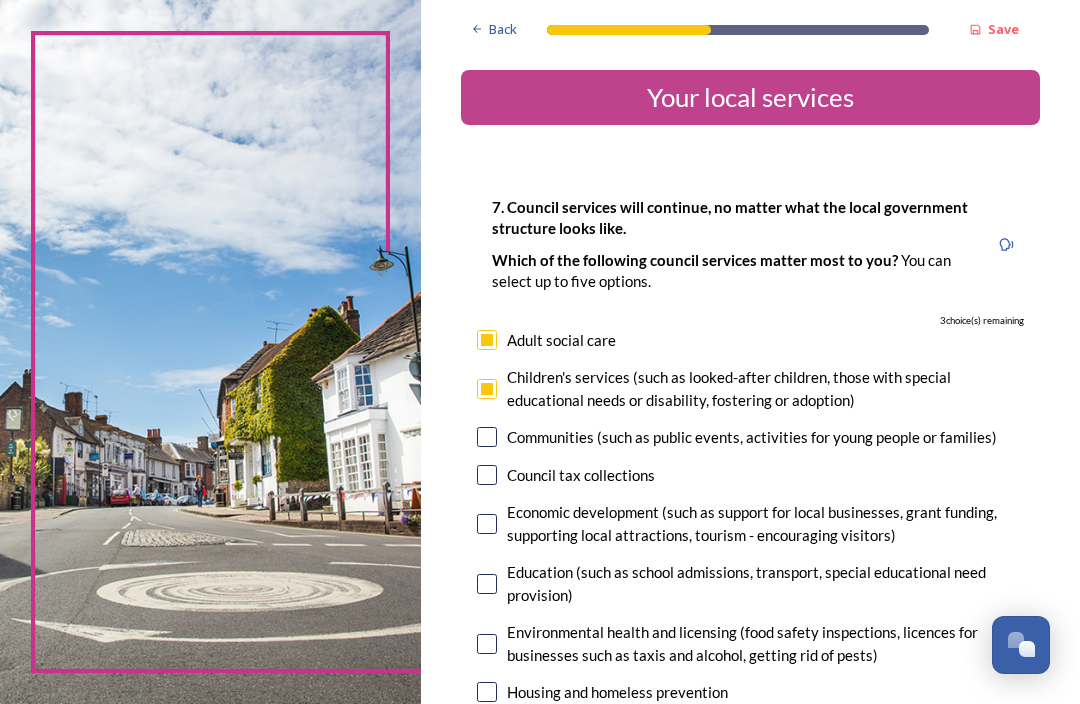 click at bounding box center [487, 437] 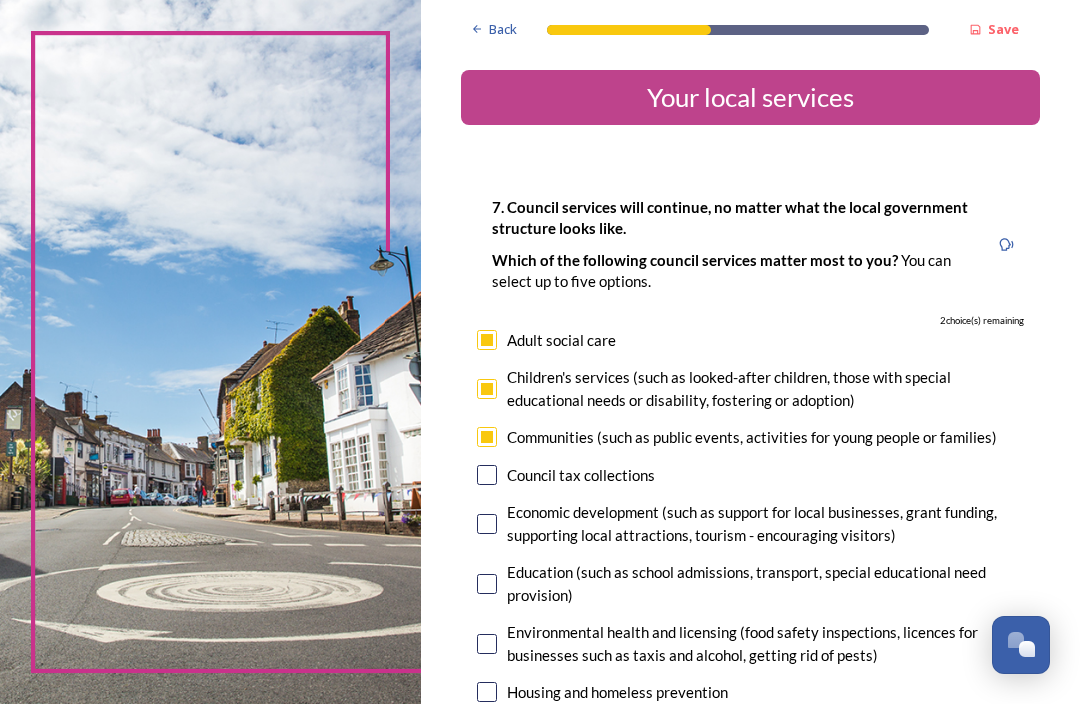 click at bounding box center [487, 644] 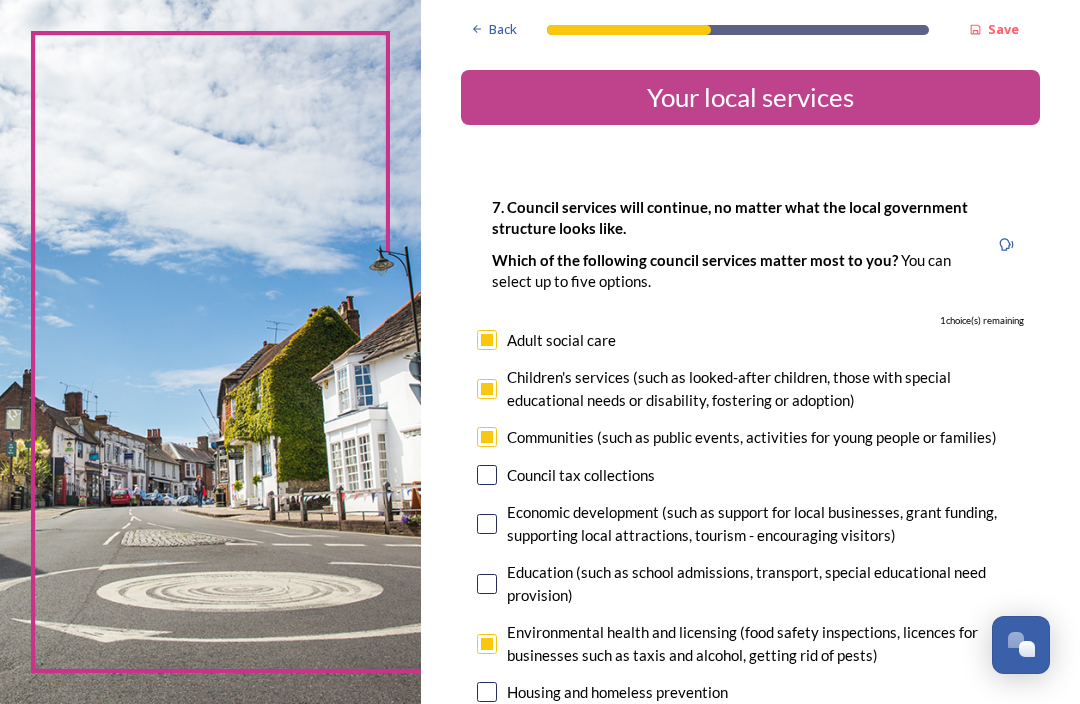 click at bounding box center (487, 584) 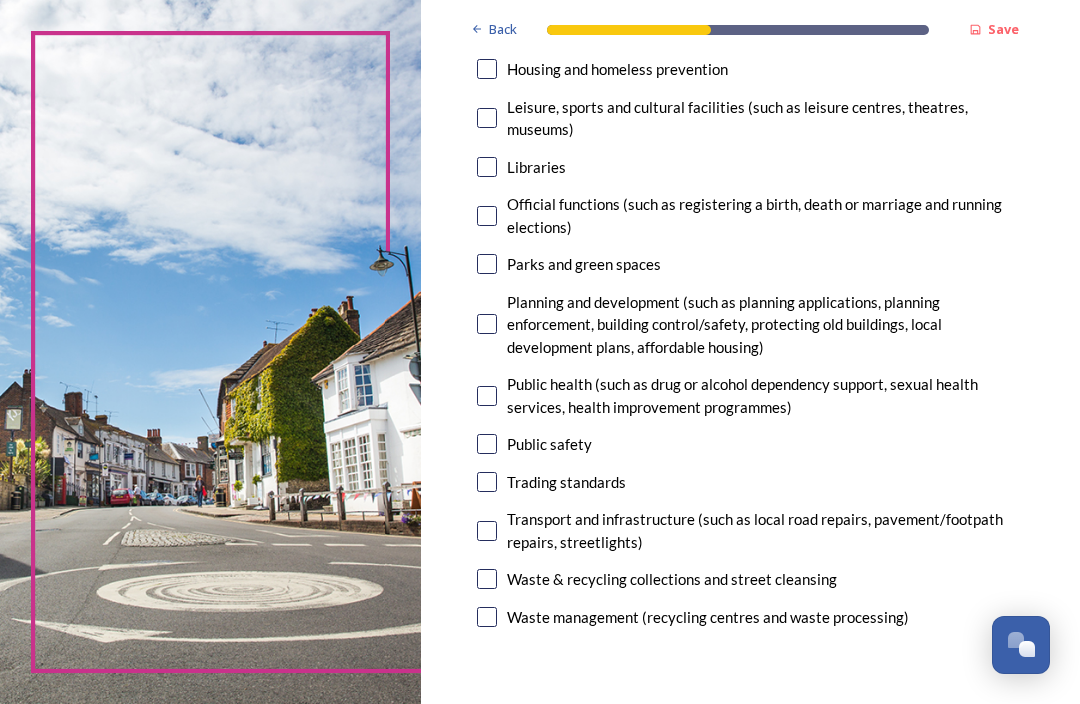 scroll, scrollTop: 623, scrollLeft: 0, axis: vertical 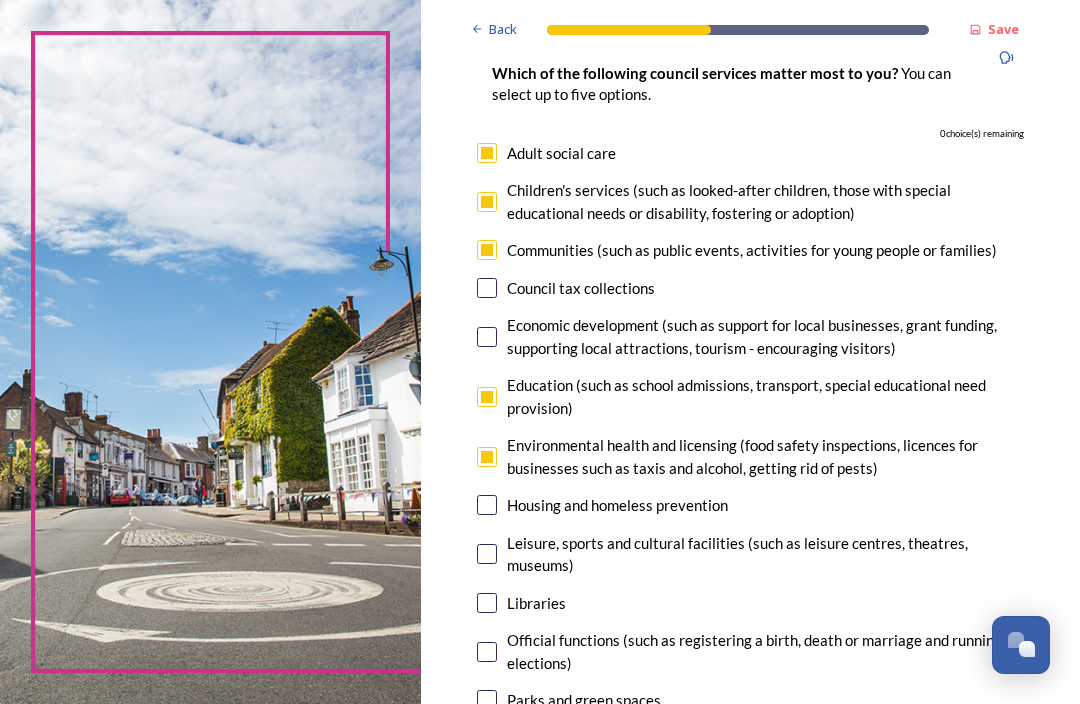 click at bounding box center (487, 250) 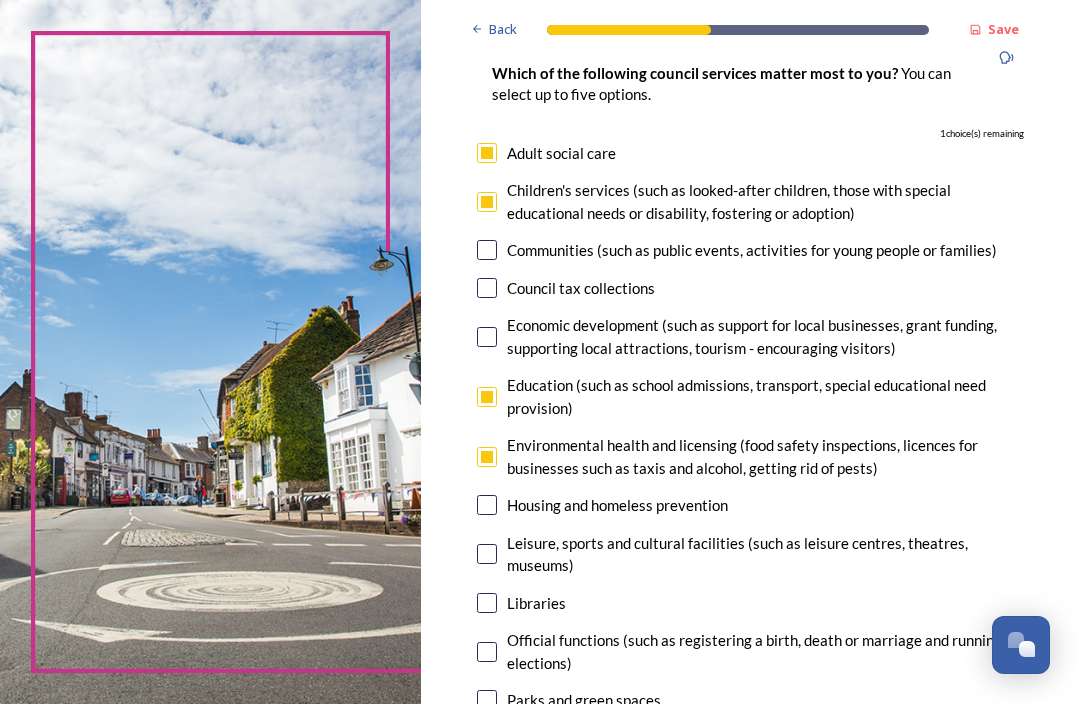 click at bounding box center [487, 397] 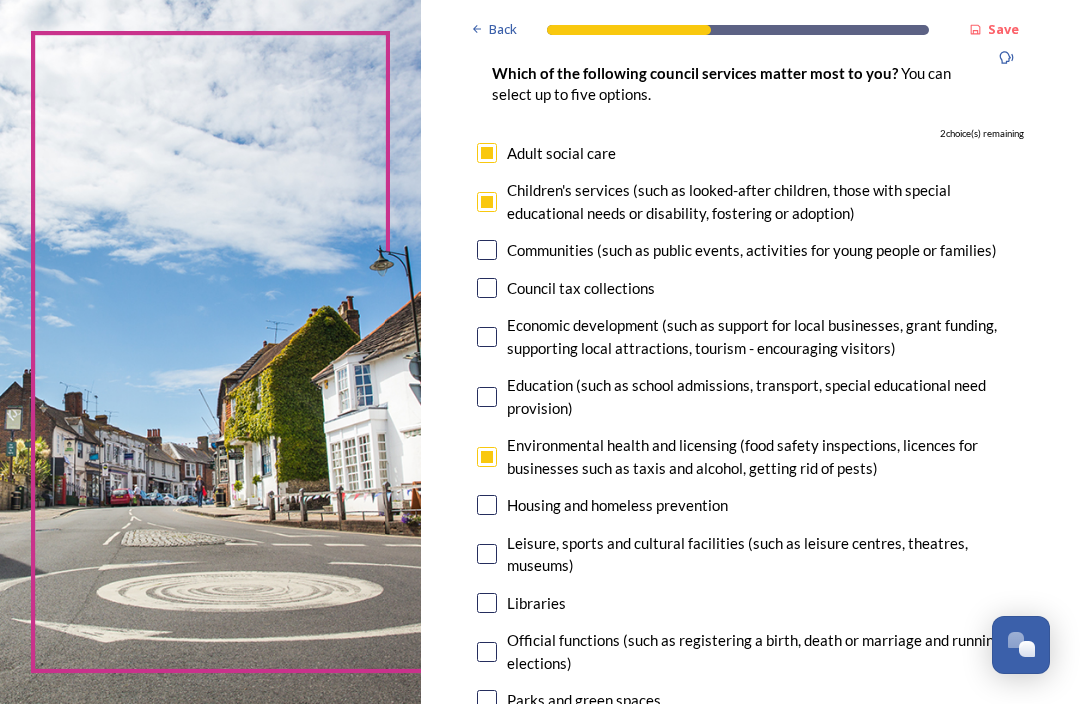 click at bounding box center [487, 457] 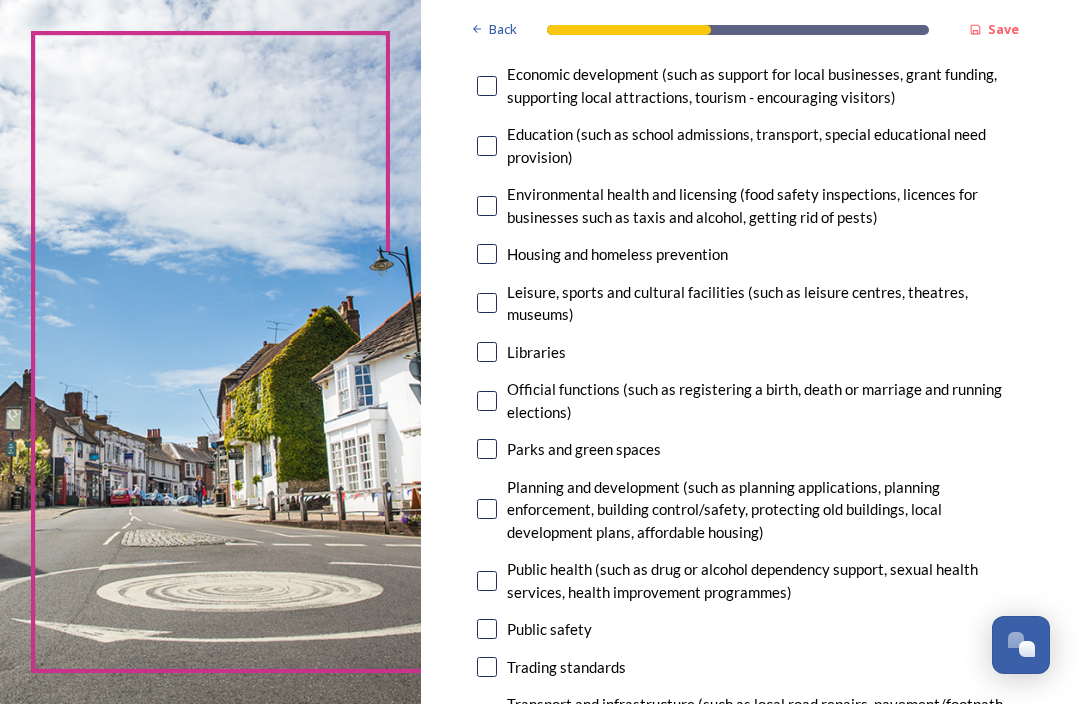 scroll, scrollTop: 439, scrollLeft: 0, axis: vertical 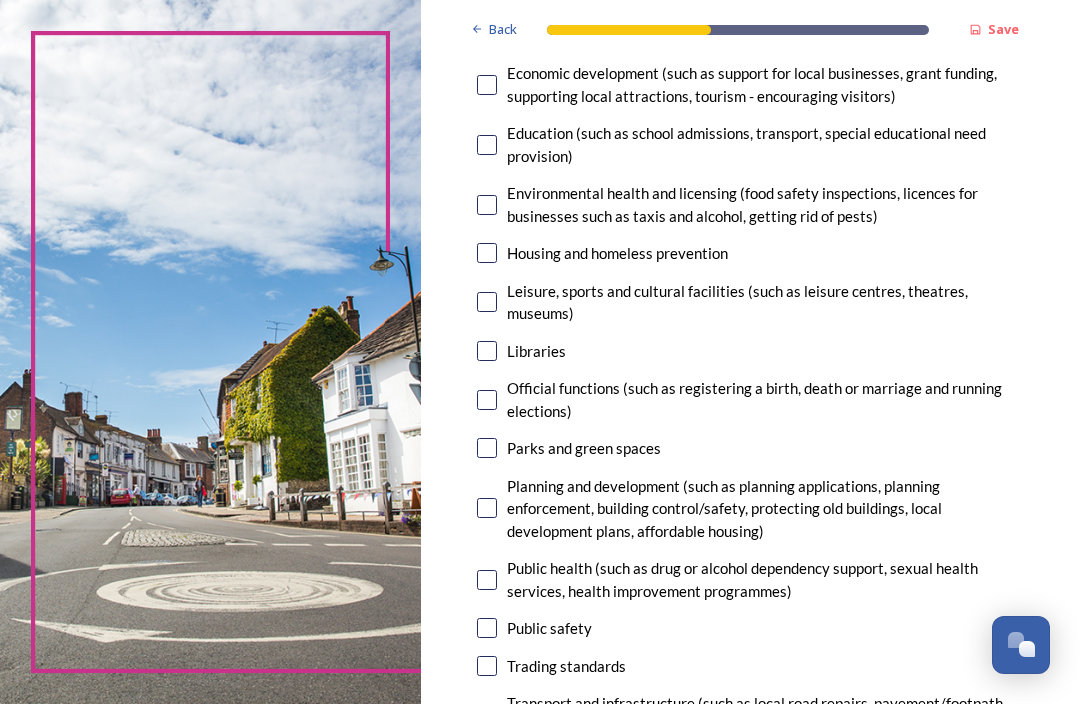 click at bounding box center [487, 448] 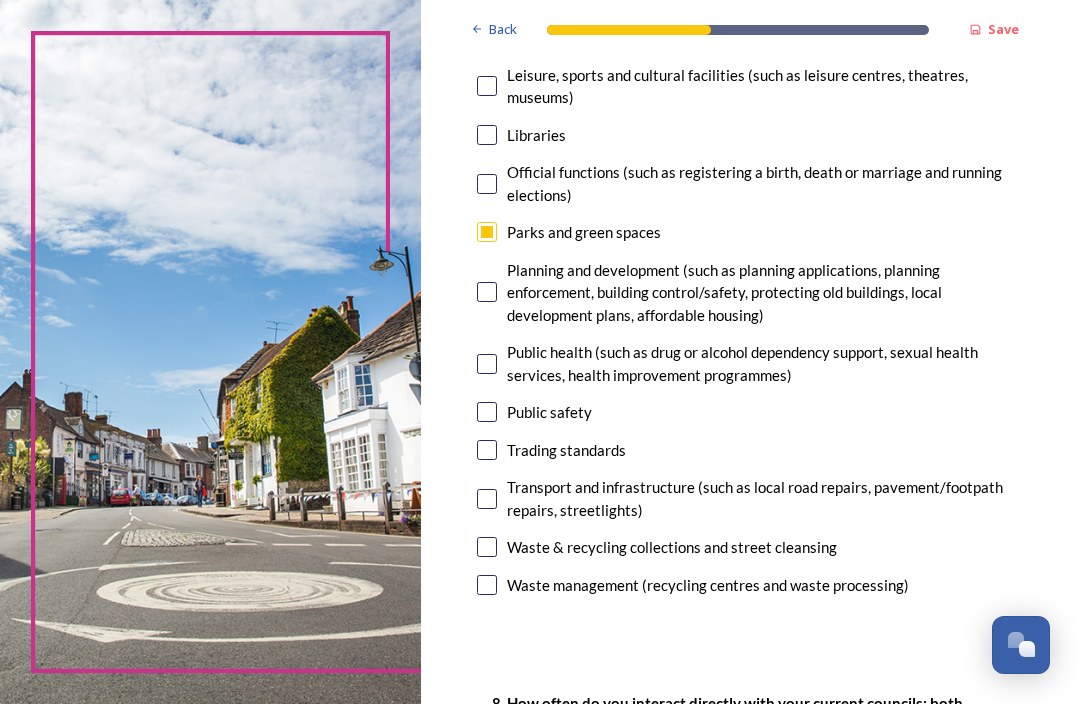 scroll, scrollTop: 656, scrollLeft: 0, axis: vertical 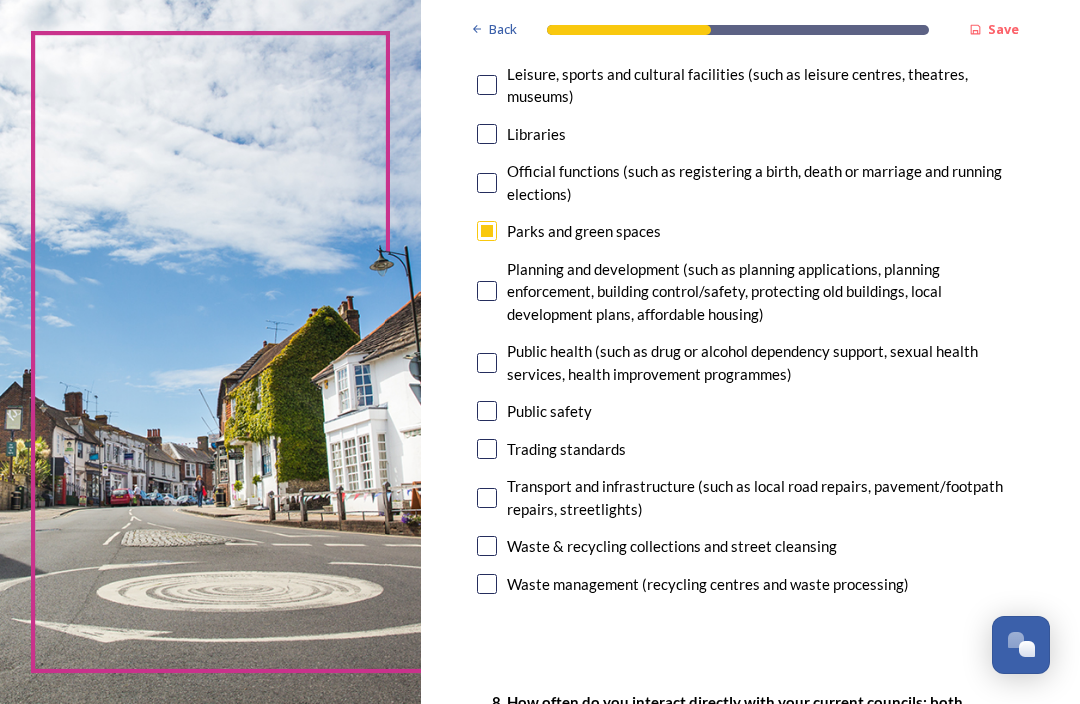click at bounding box center (487, 498) 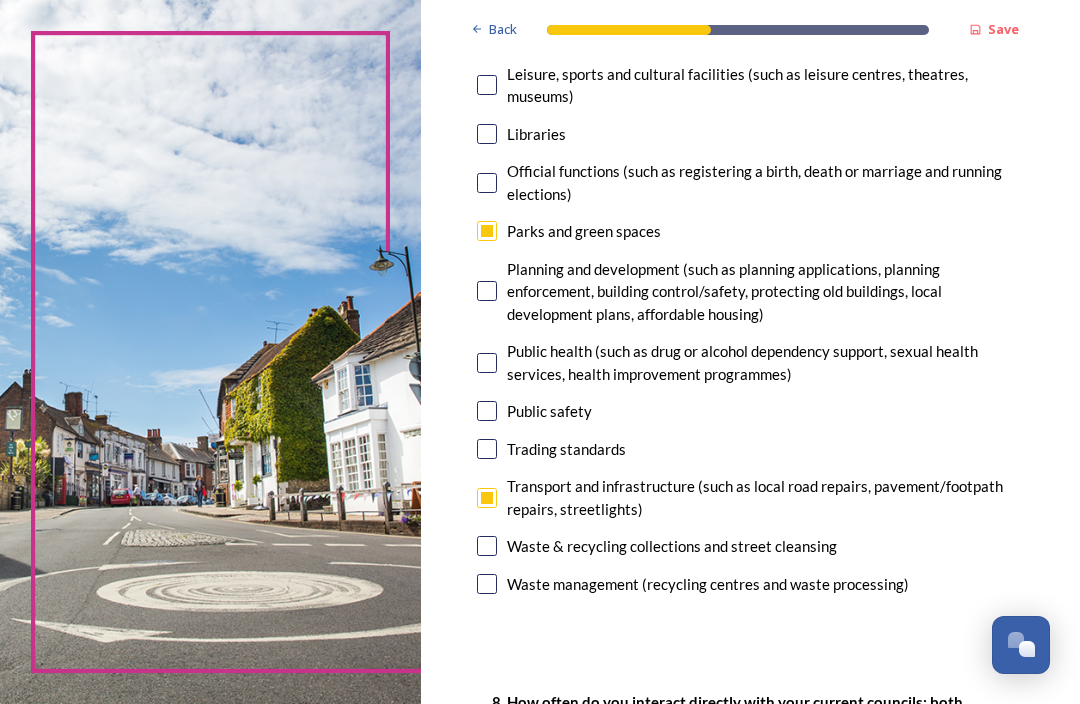 click at bounding box center [487, 584] 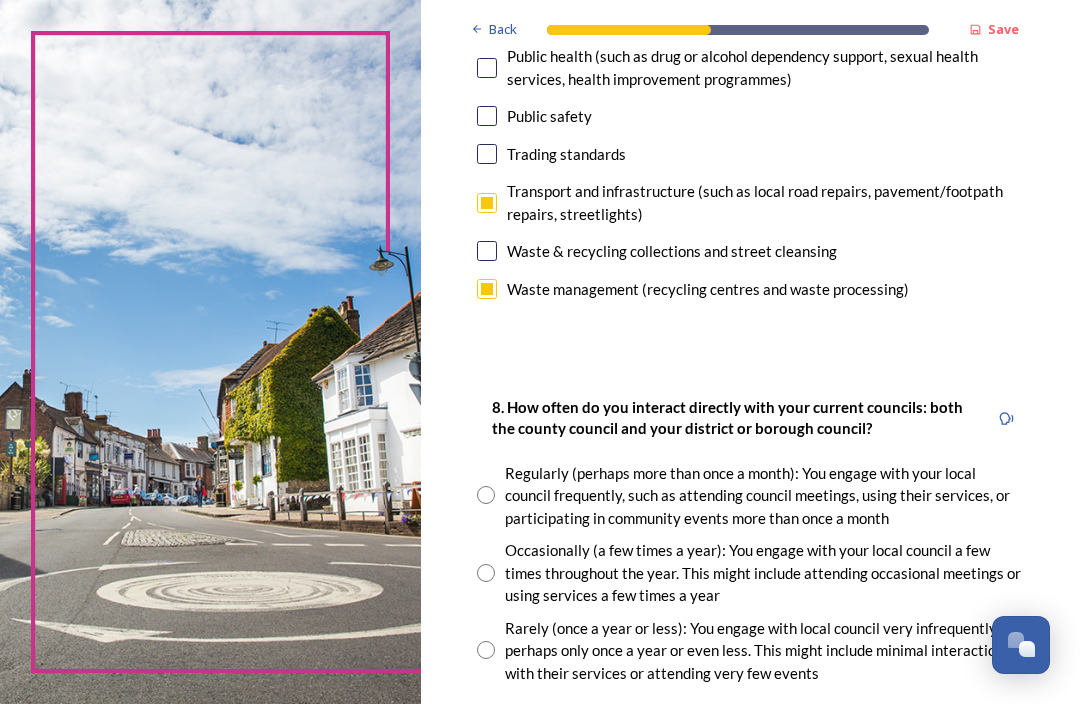 scroll, scrollTop: 951, scrollLeft: 0, axis: vertical 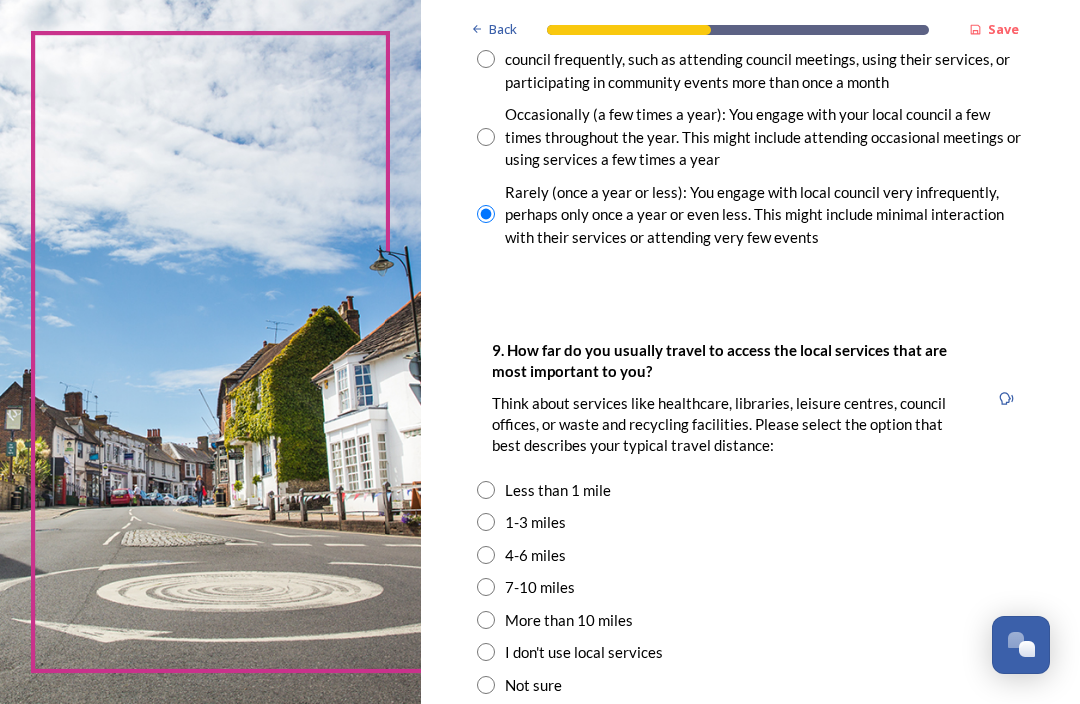 click at bounding box center (486, 522) 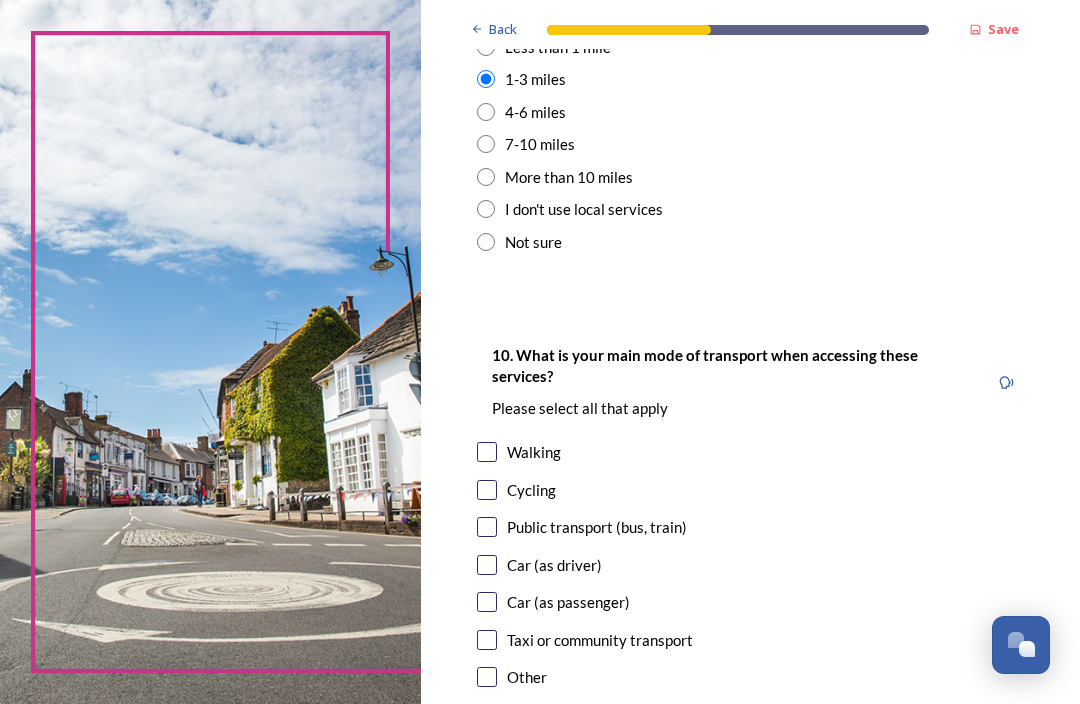 scroll, scrollTop: 1831, scrollLeft: 0, axis: vertical 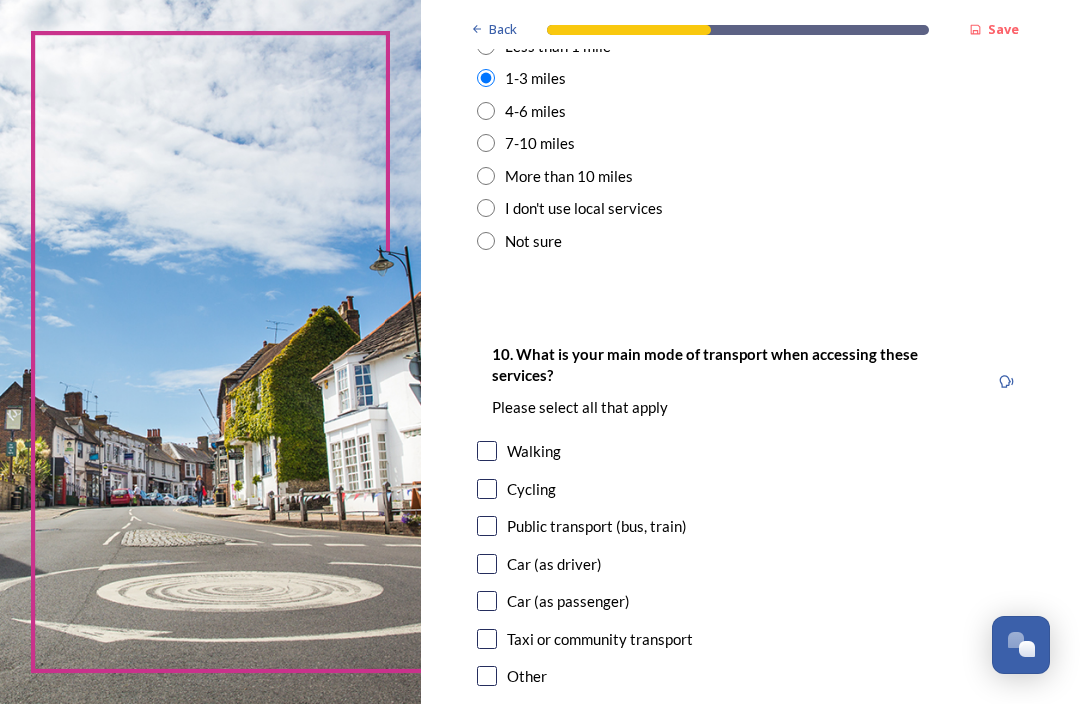 click at bounding box center [487, 451] 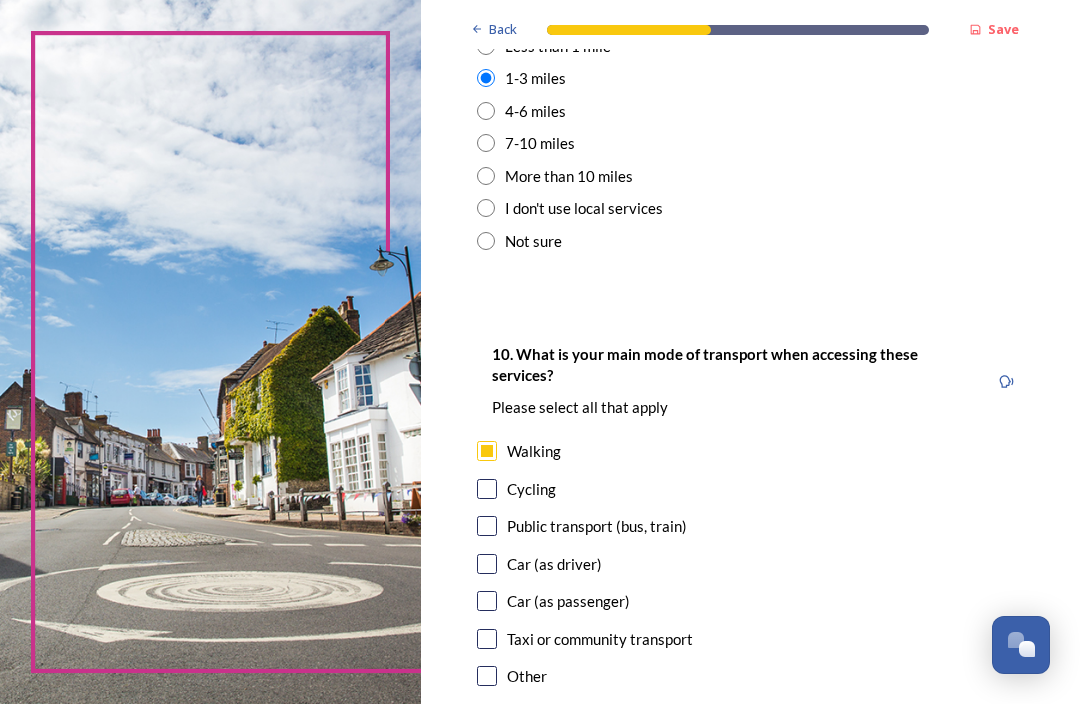 click at bounding box center (487, 564) 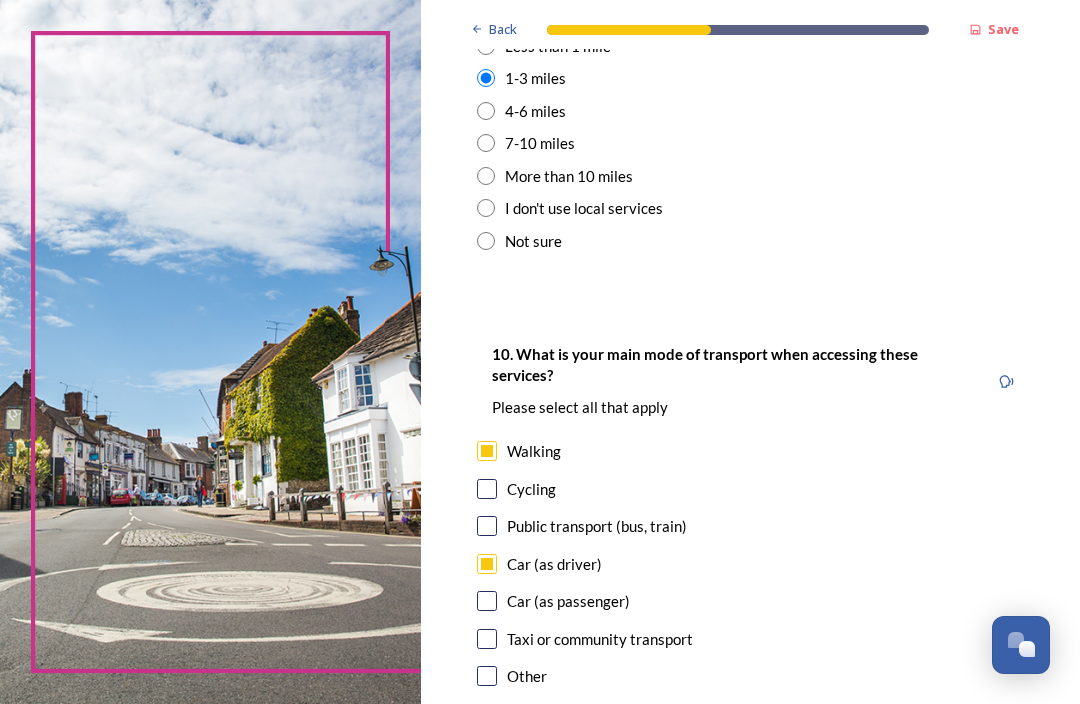 click at bounding box center [487, 601] 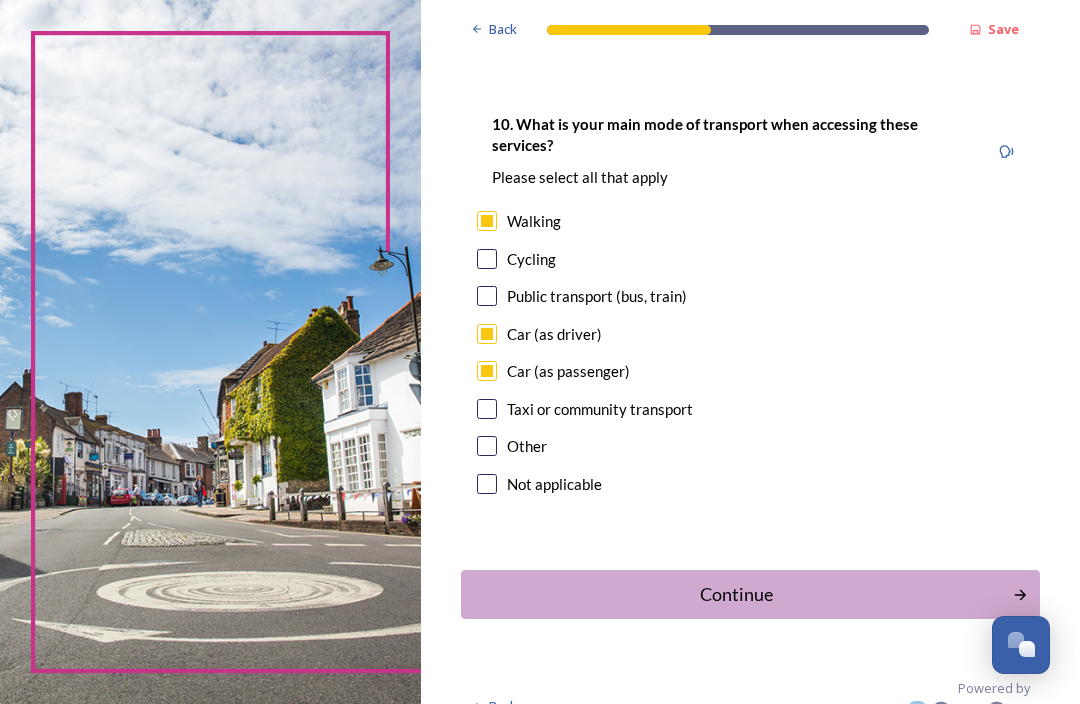 scroll, scrollTop: 2060, scrollLeft: 0, axis: vertical 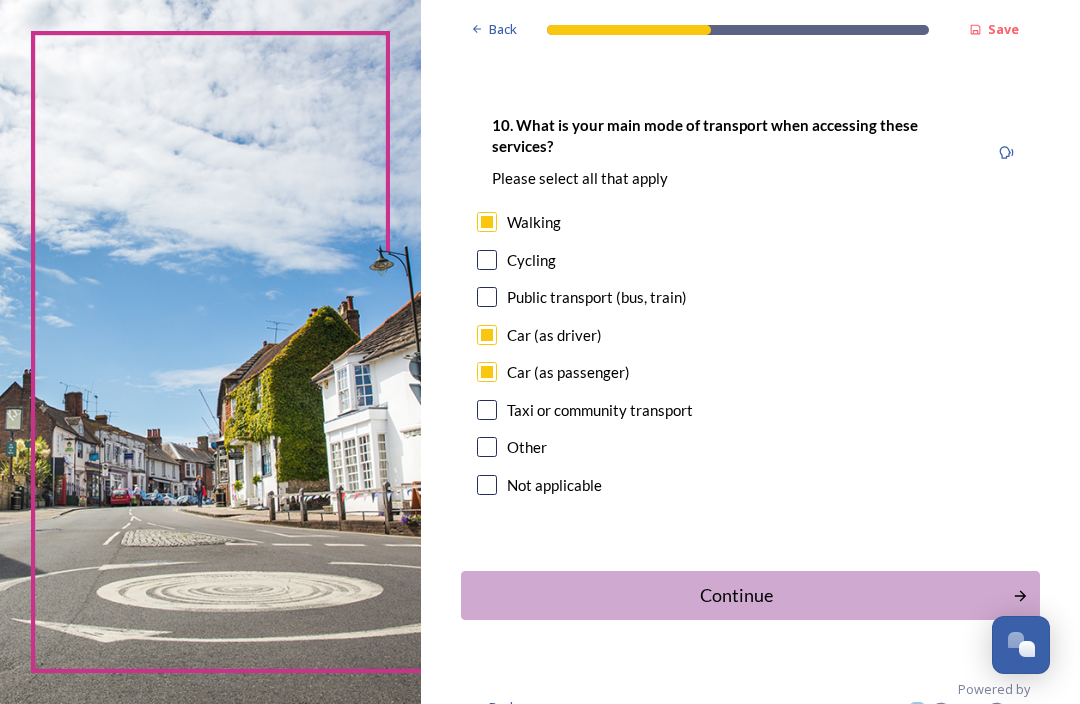 click on "Continue" at bounding box center (737, 595) 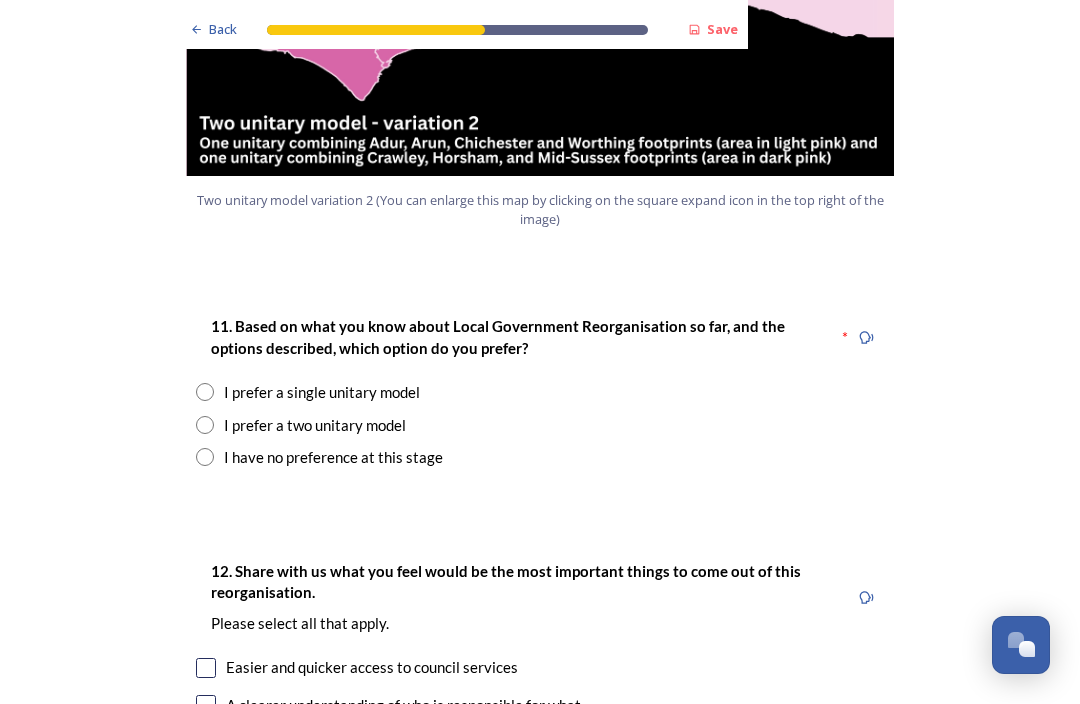 scroll, scrollTop: 2424, scrollLeft: 0, axis: vertical 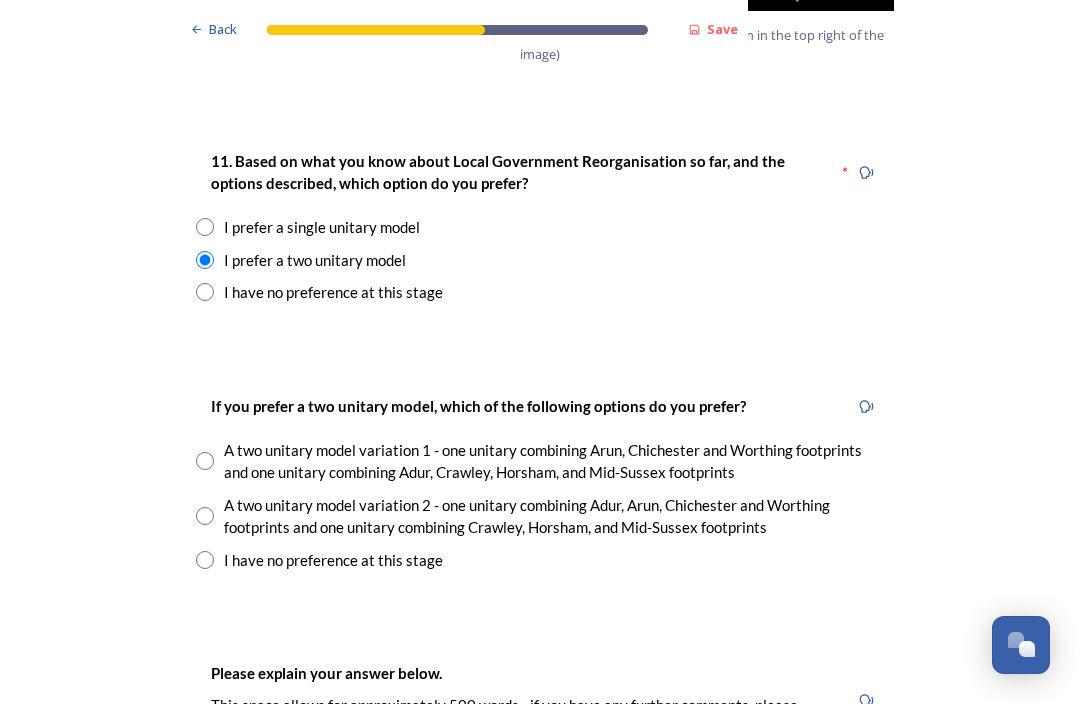 click on "A two unitary model variation 1 - one unitary combining Arun, Chichester and Worthing footprints and one unitary combining Adur, Crawley, Horsham, and Mid-Sussex footprints" at bounding box center [540, 461] 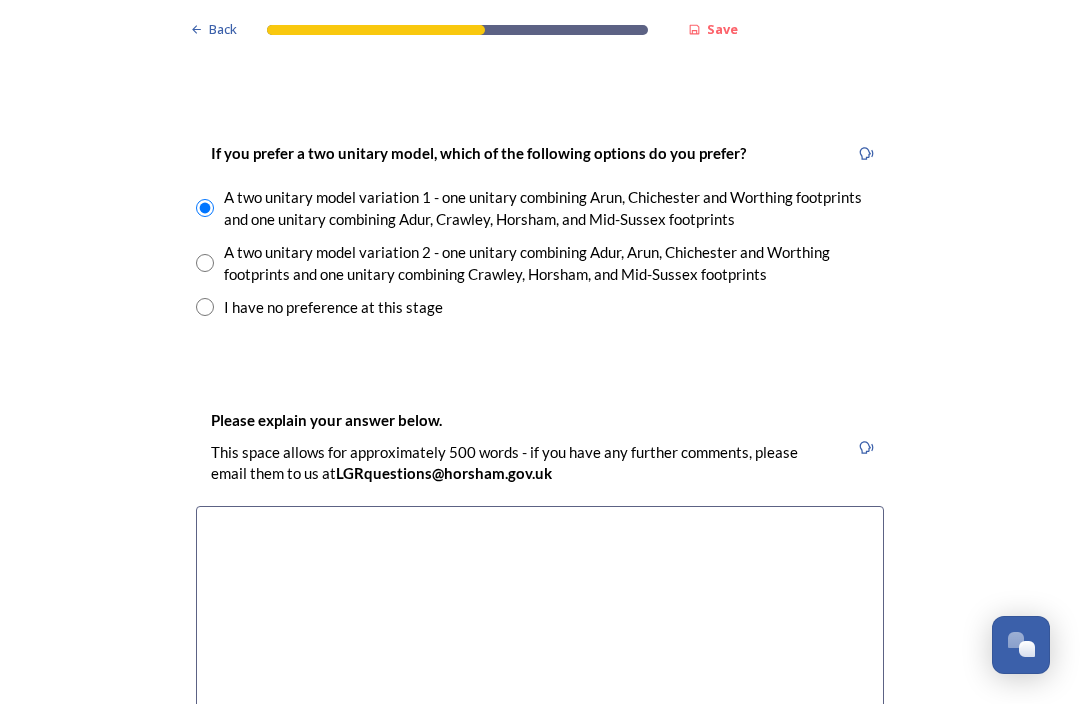 scroll, scrollTop: 2843, scrollLeft: 0, axis: vertical 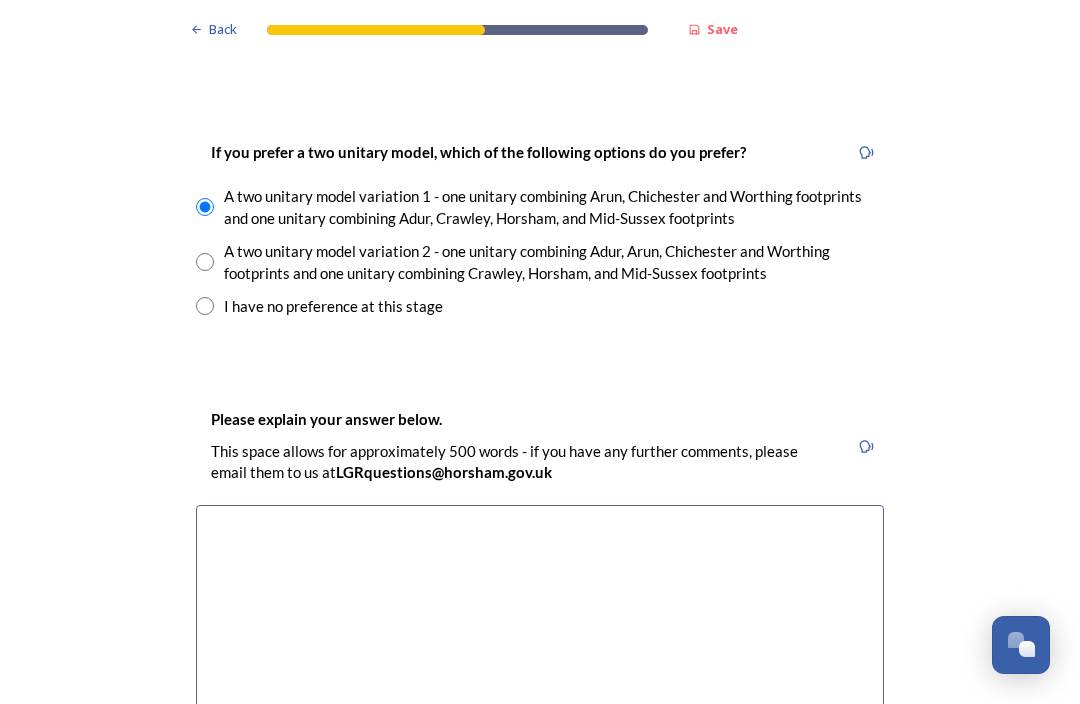 click at bounding box center (540, 617) 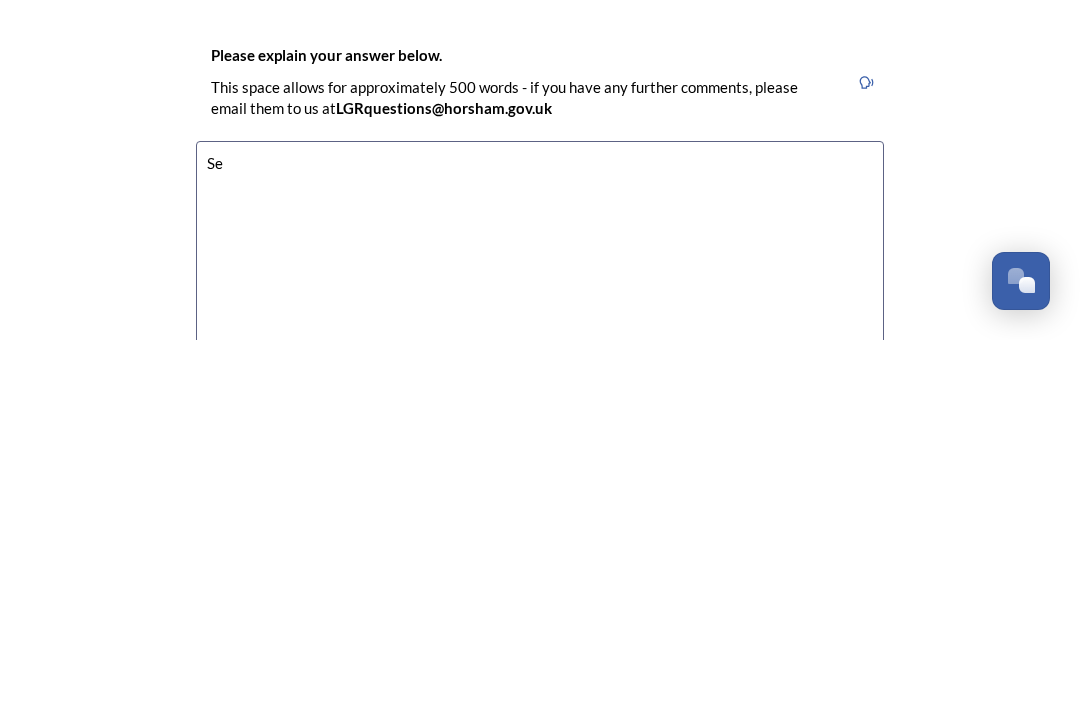 type on "S" 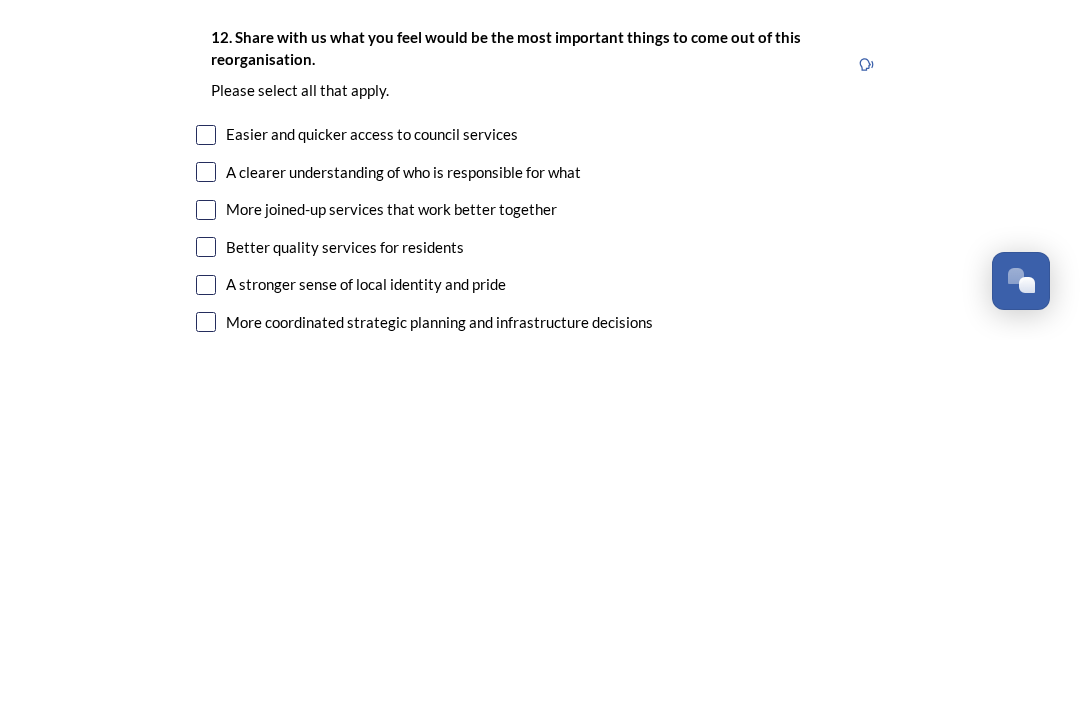 scroll, scrollTop: 3292, scrollLeft: 0, axis: vertical 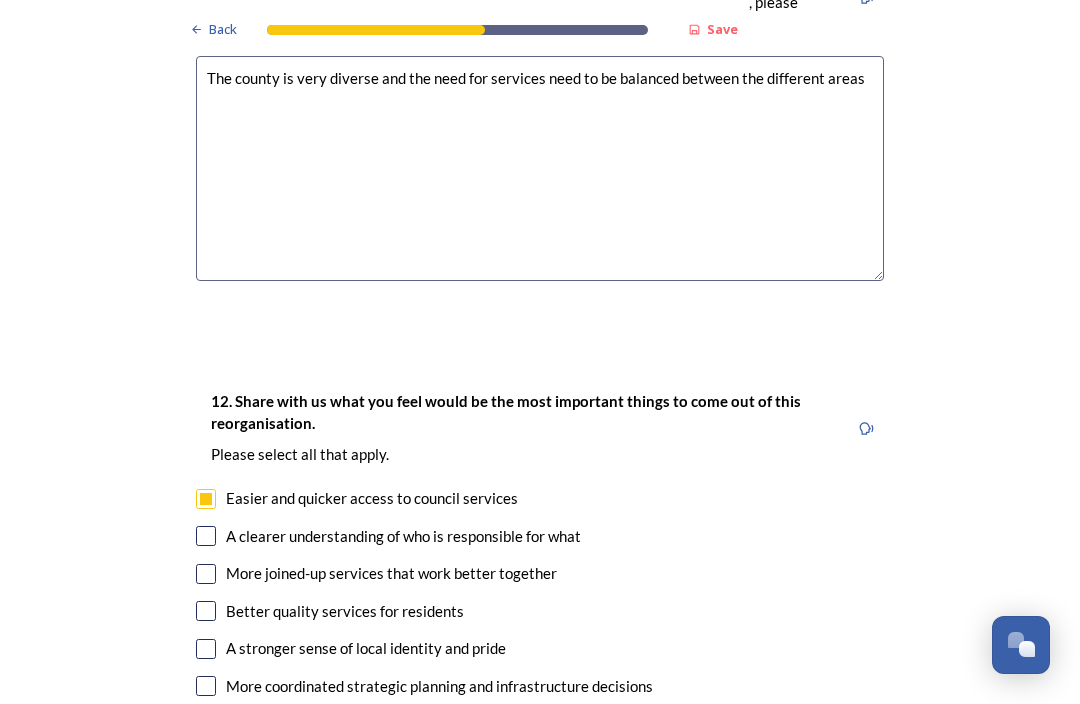 click at bounding box center (206, 536) 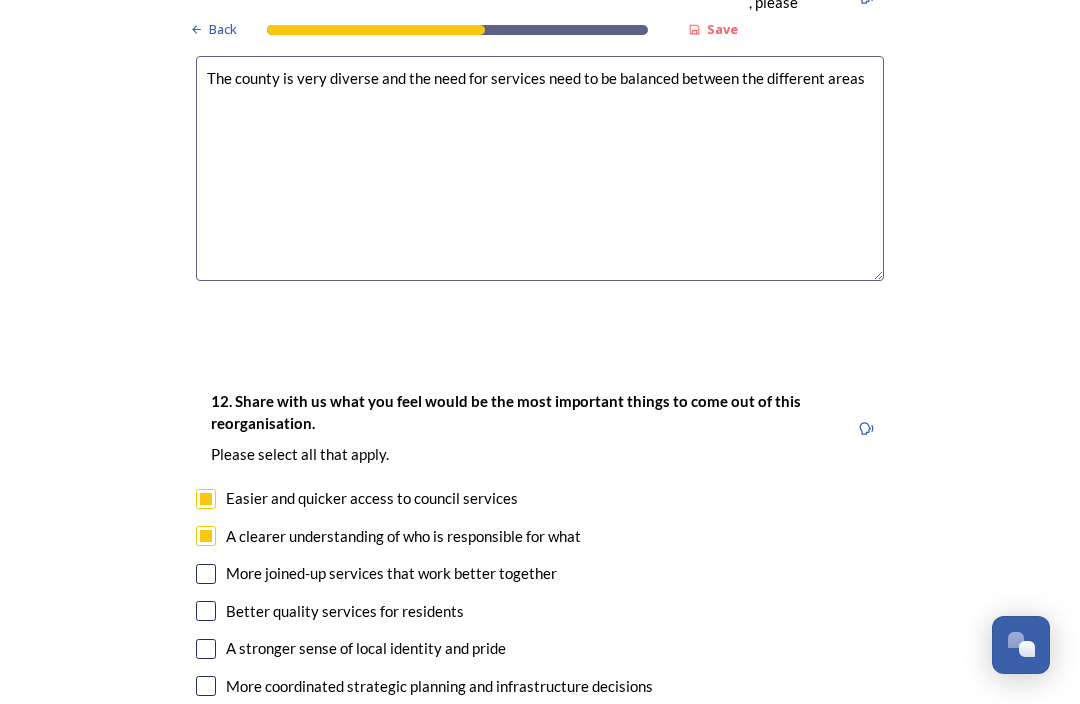 click at bounding box center [206, 574] 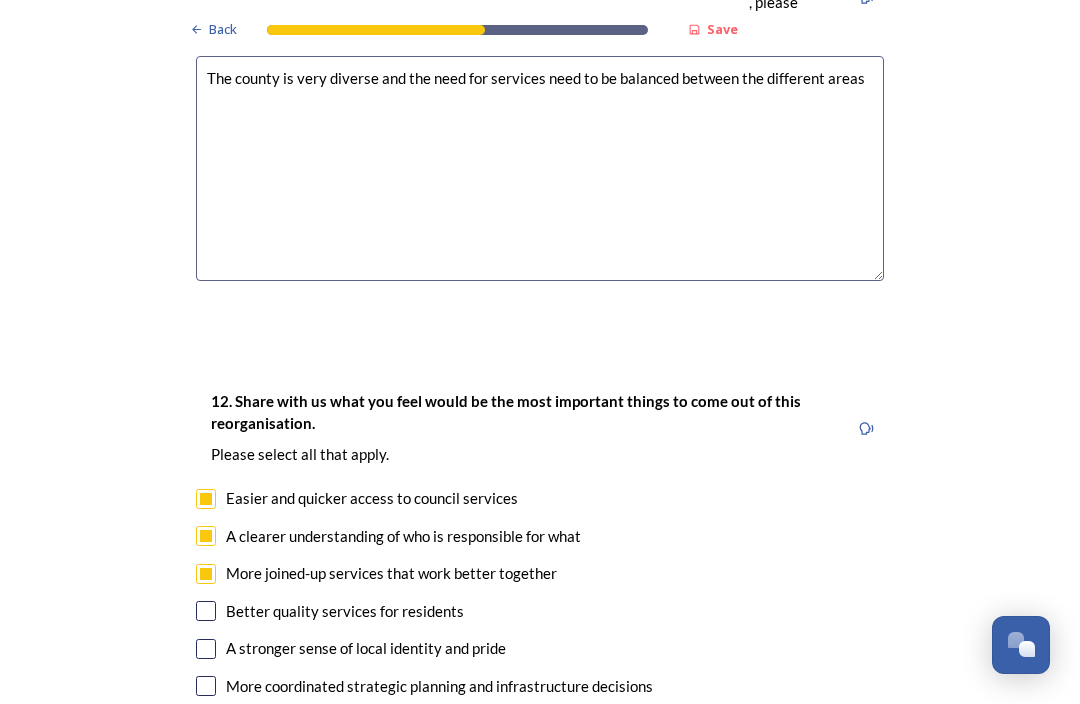 click at bounding box center [206, 611] 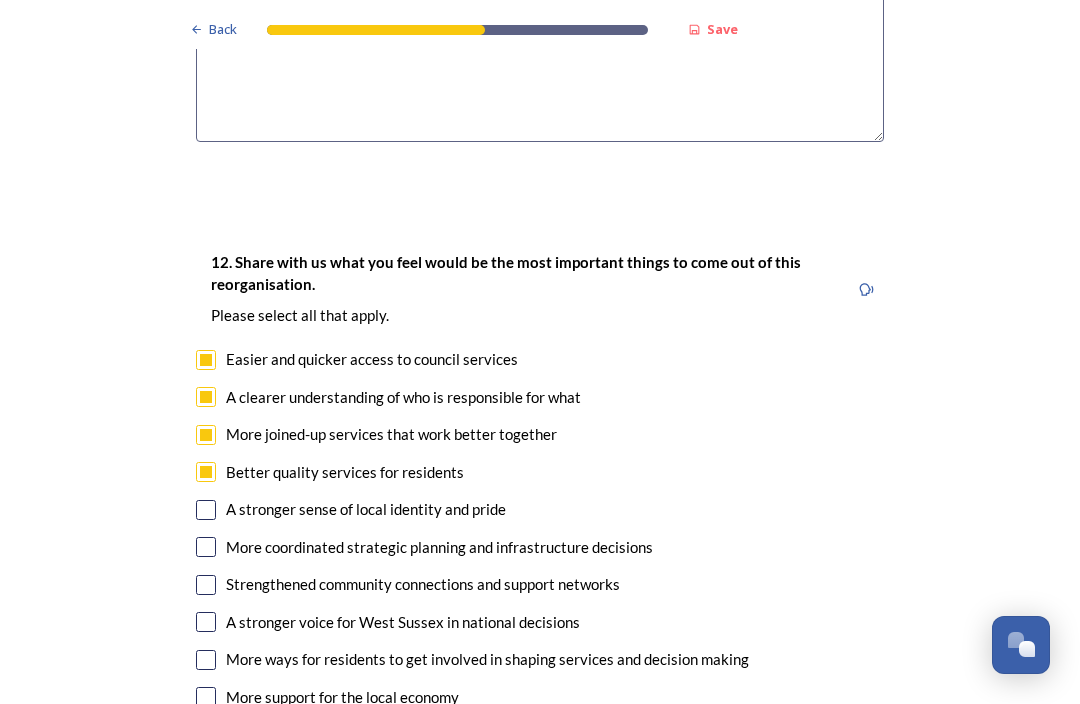 scroll, scrollTop: 3434, scrollLeft: 0, axis: vertical 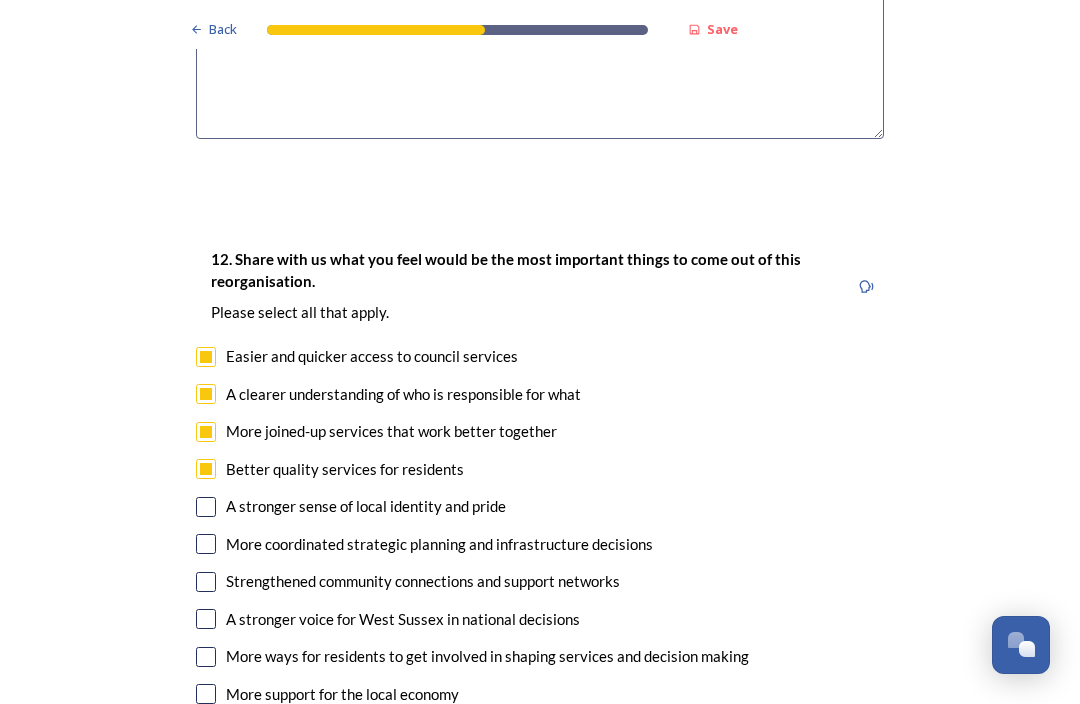 click at bounding box center (206, 507) 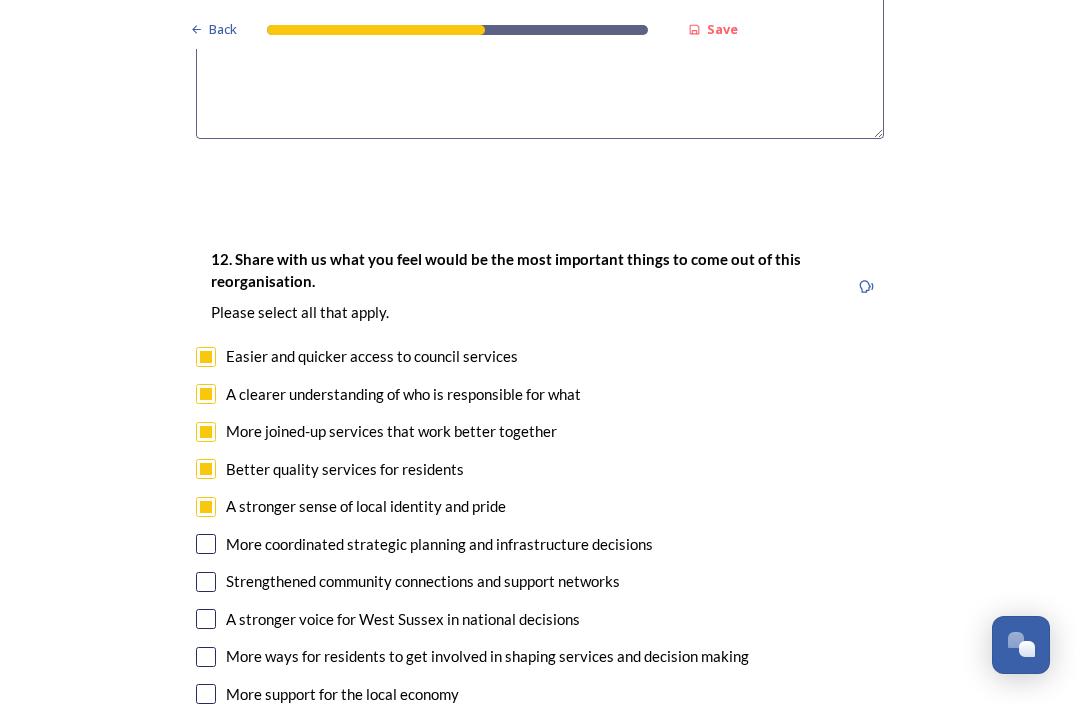 click at bounding box center (206, 544) 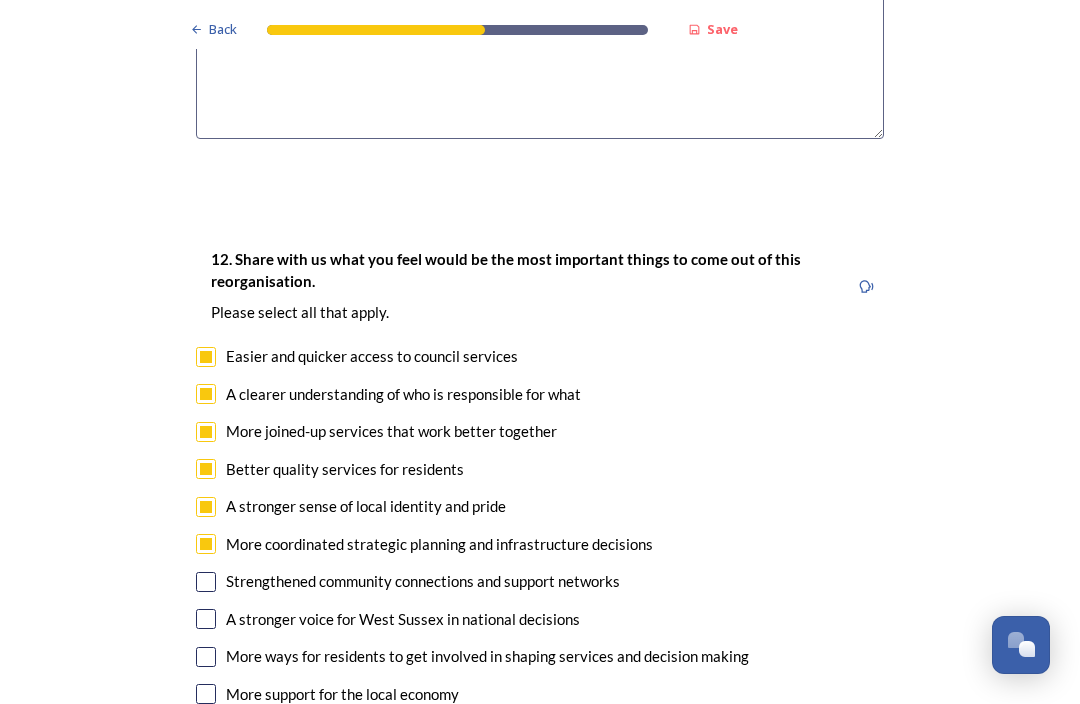 click at bounding box center [206, 582] 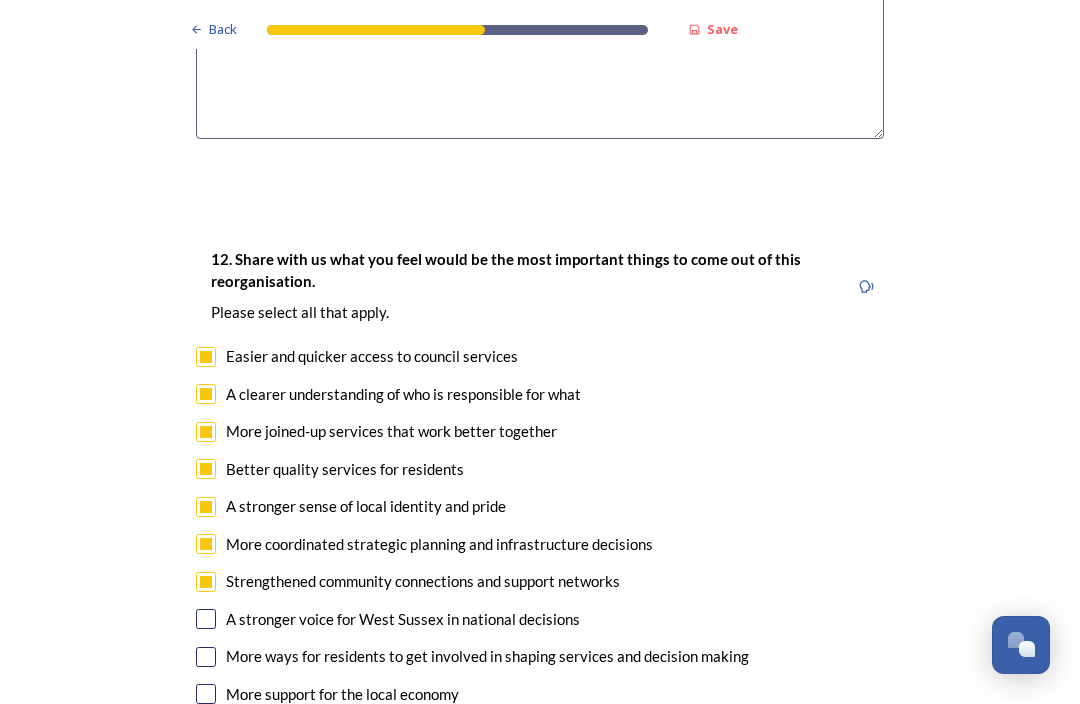 click at bounding box center [206, 619] 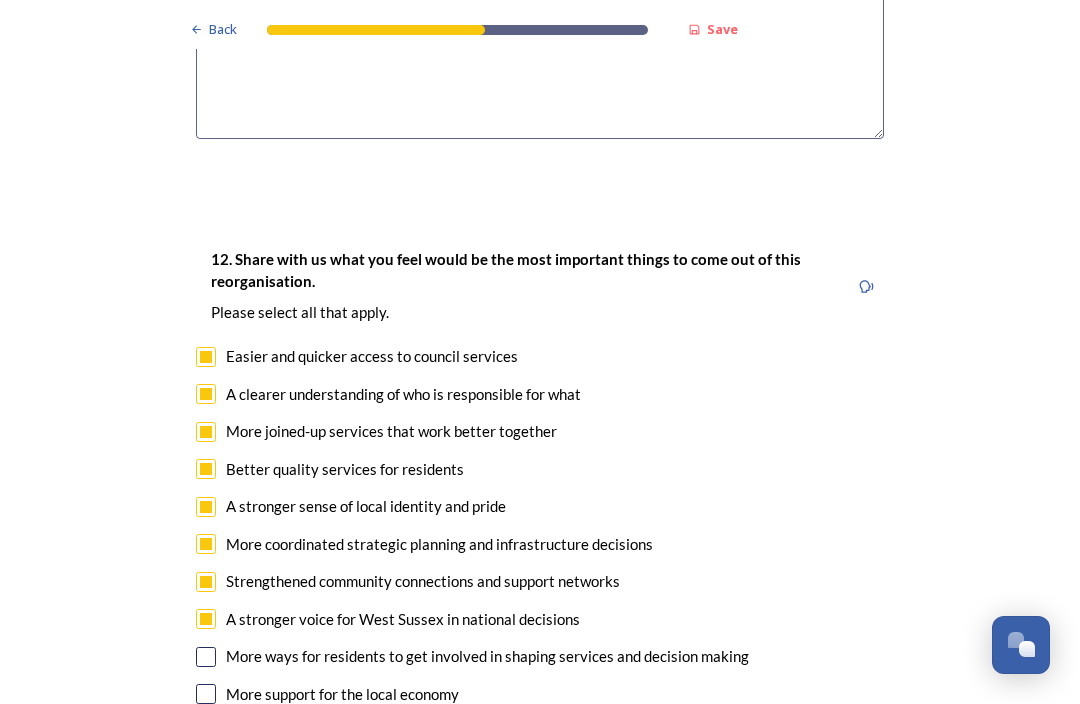 click at bounding box center (206, 657) 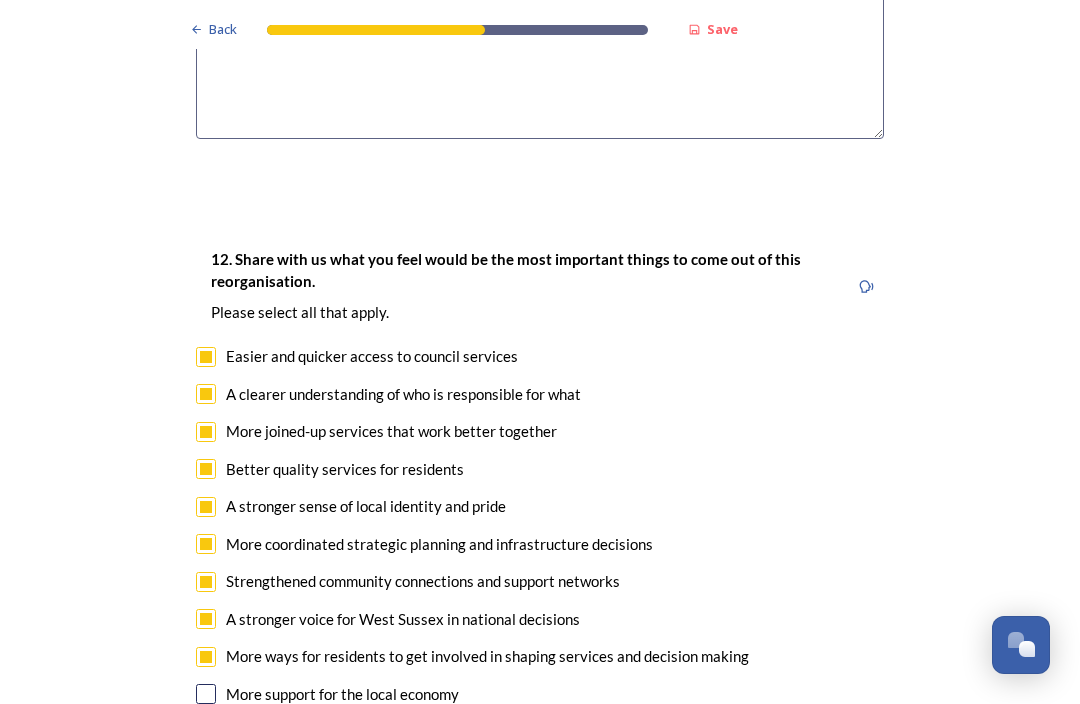 click at bounding box center [206, 694] 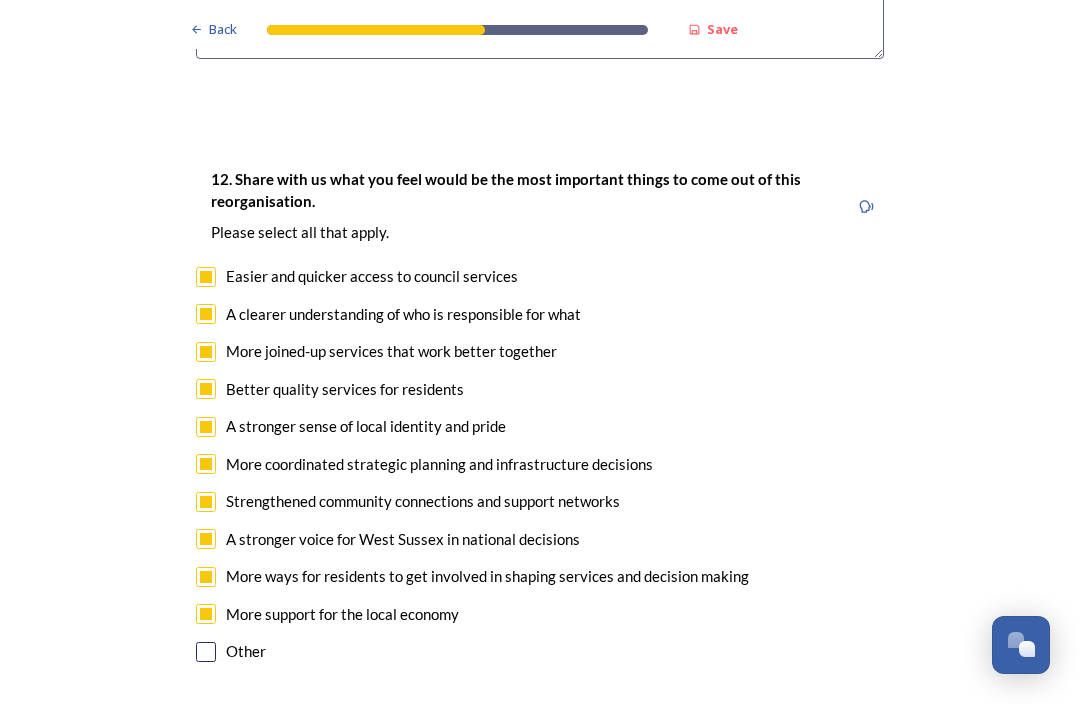 scroll, scrollTop: 3514, scrollLeft: 0, axis: vertical 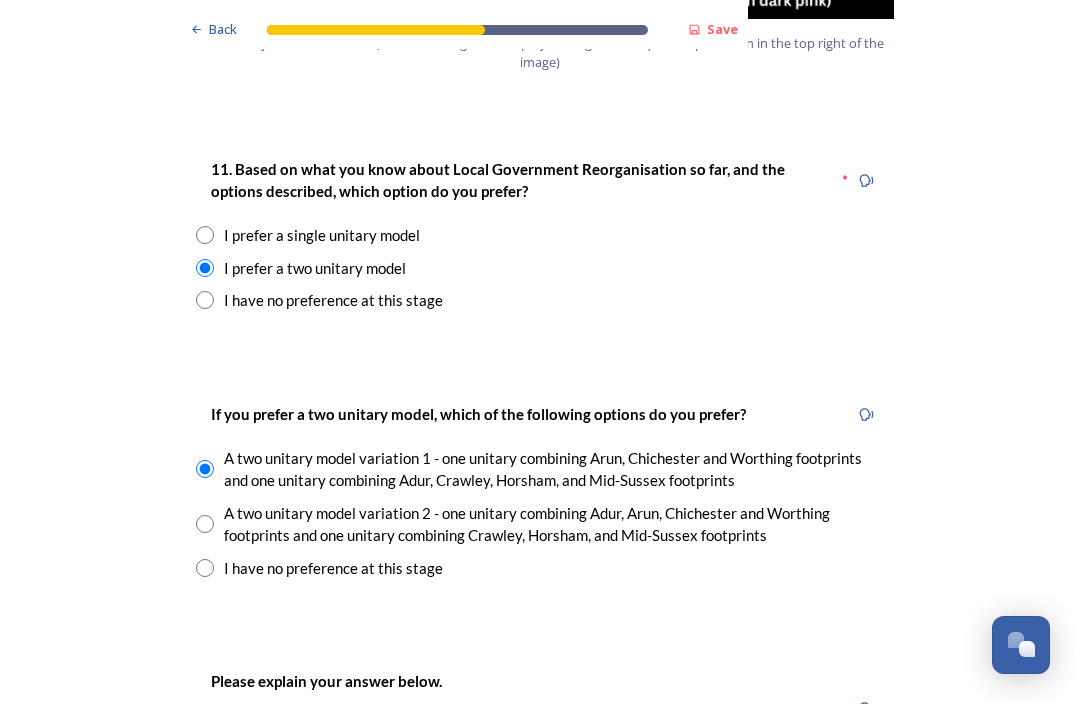click on "I prefer a single unitary model" at bounding box center [540, 235] 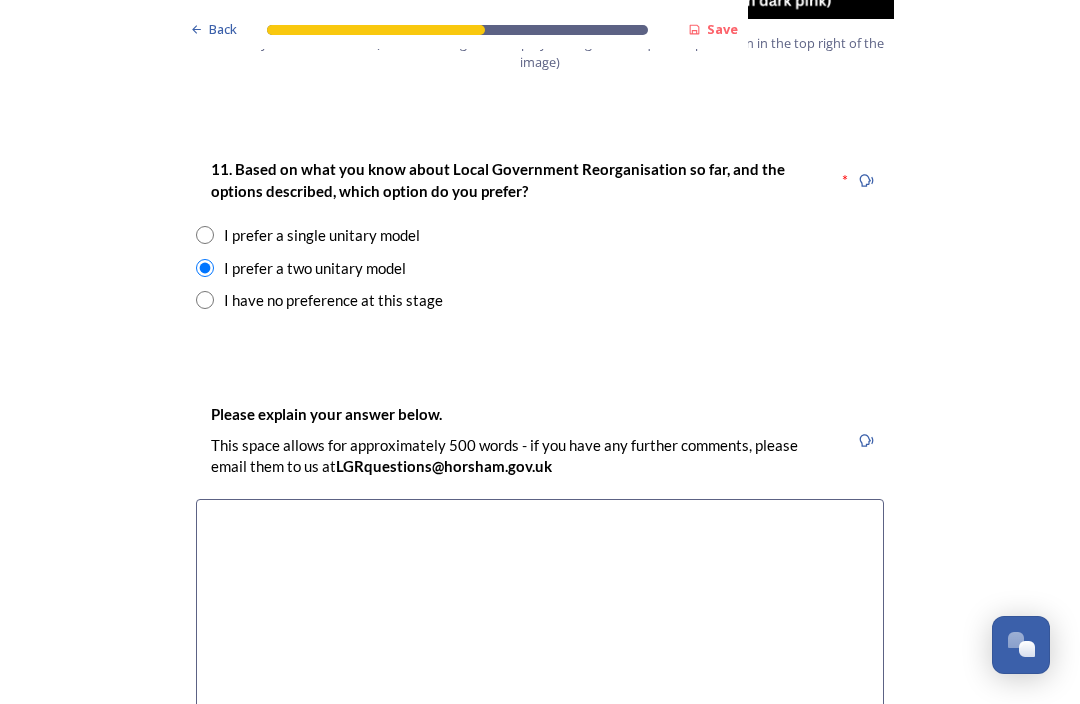 radio on "true" 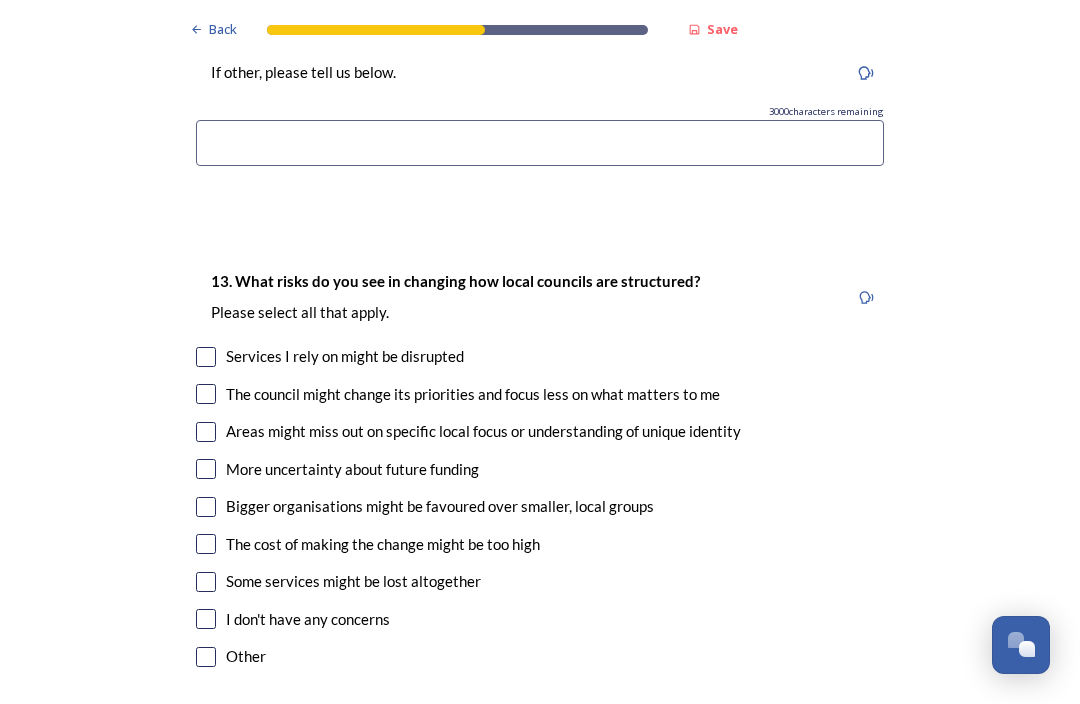 scroll, scrollTop: 3945, scrollLeft: 0, axis: vertical 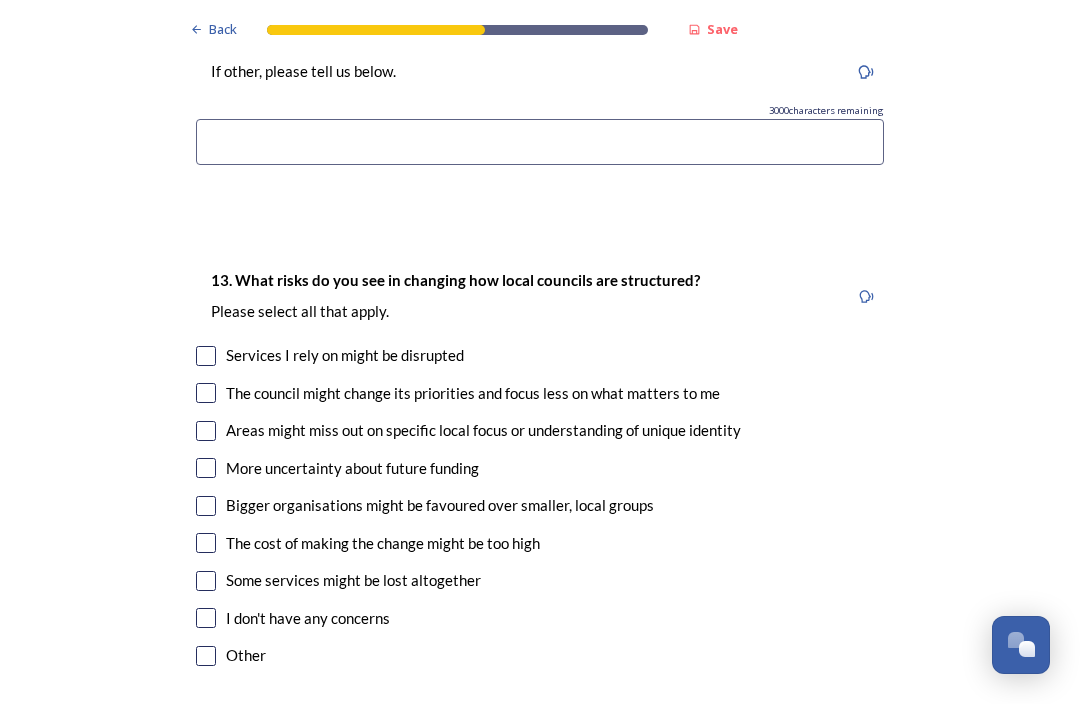 click at bounding box center [206, 356] 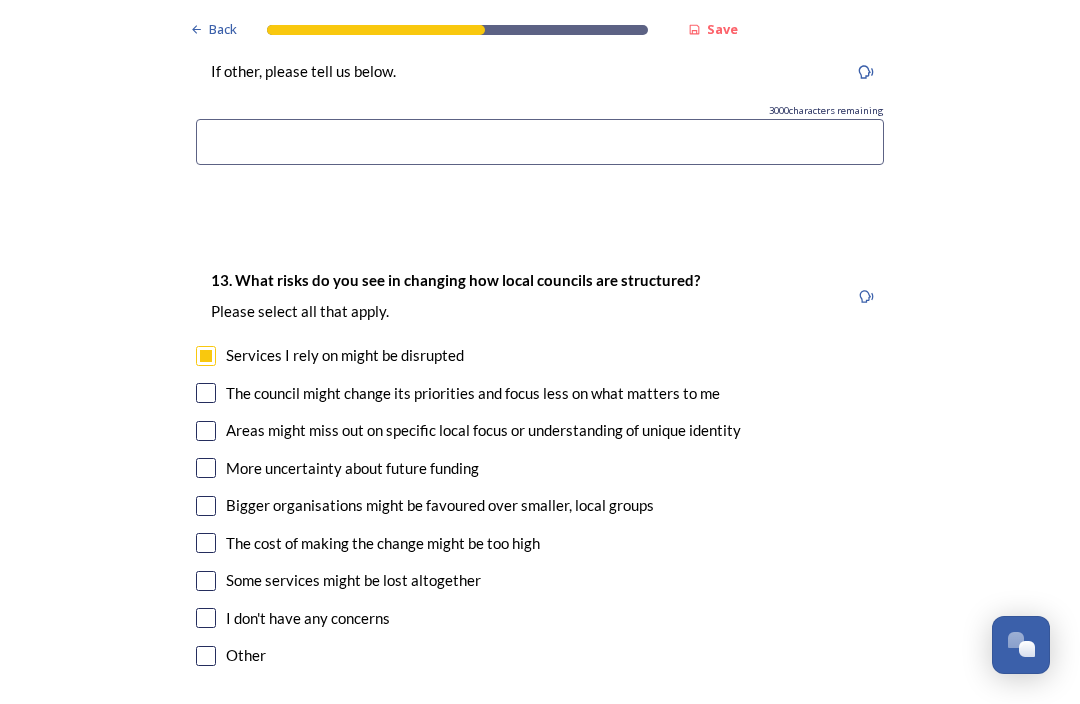 click at bounding box center [206, 356] 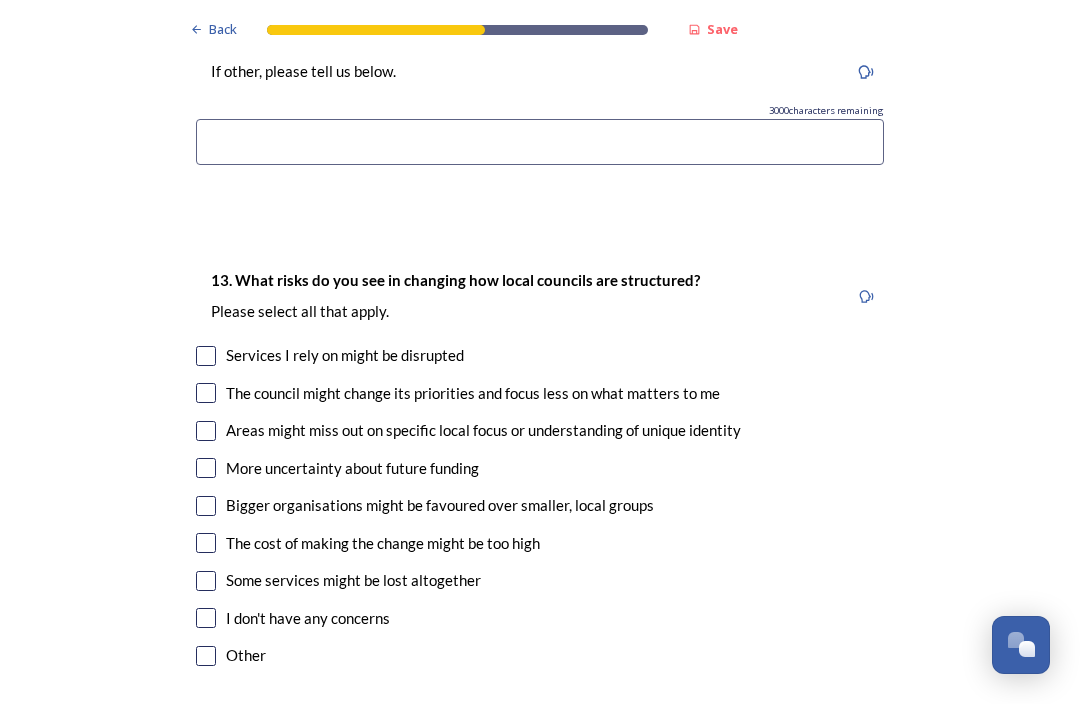 click at bounding box center [206, 431] 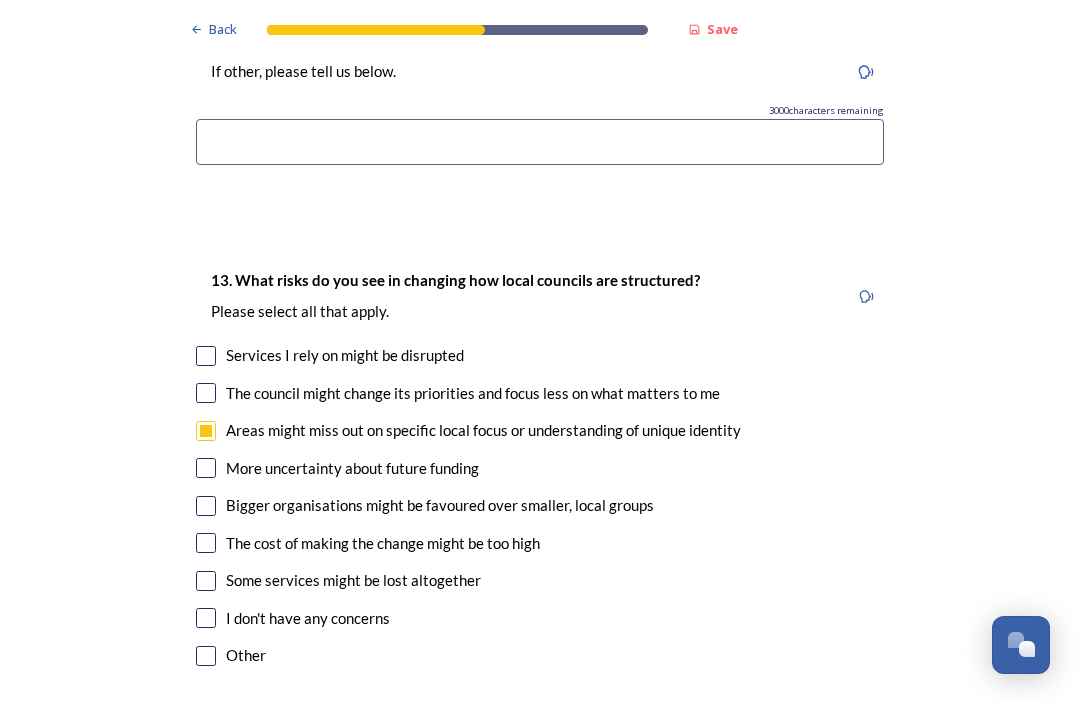 click at bounding box center [206, 468] 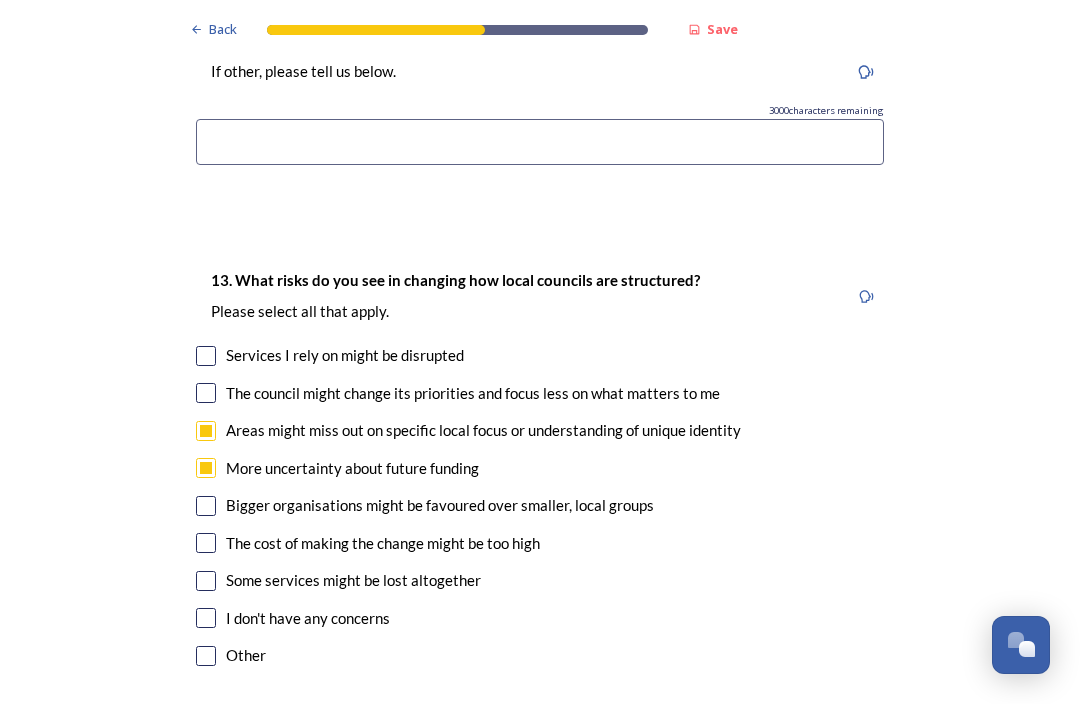 click at bounding box center [206, 506] 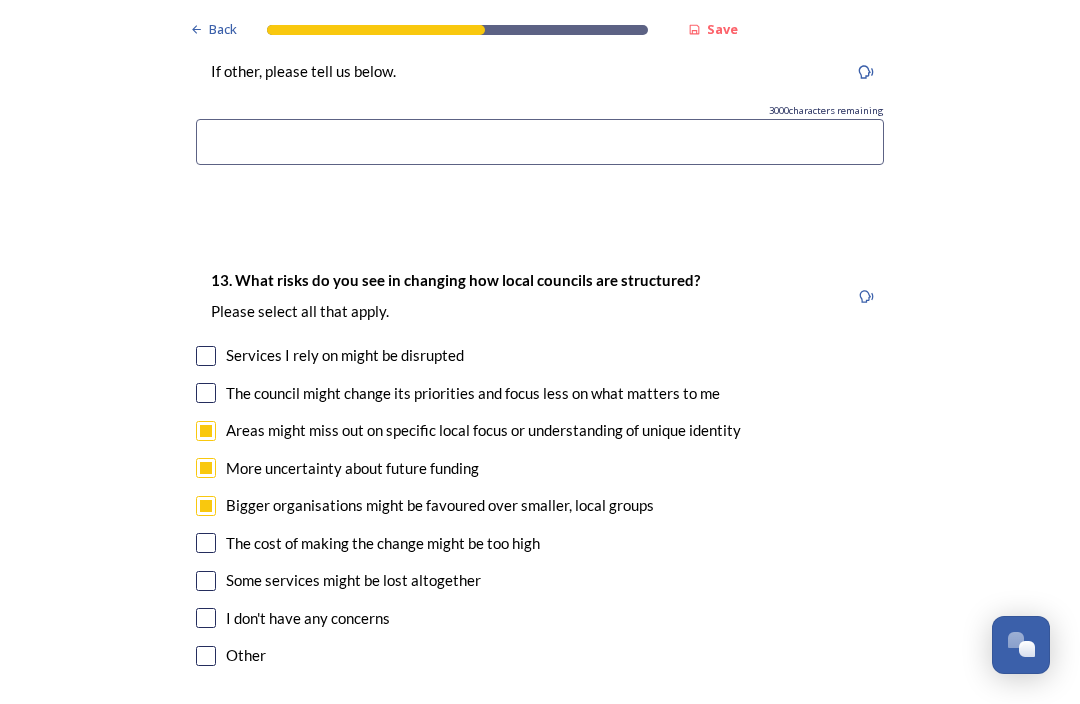 click at bounding box center (206, 543) 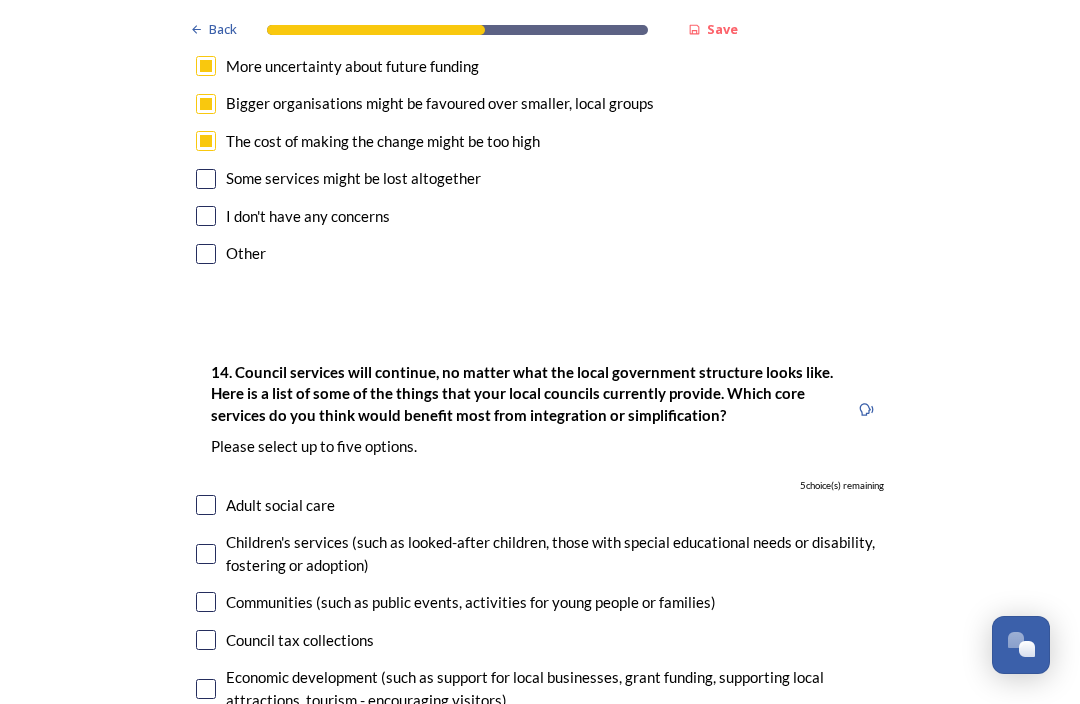 scroll, scrollTop: 4348, scrollLeft: 0, axis: vertical 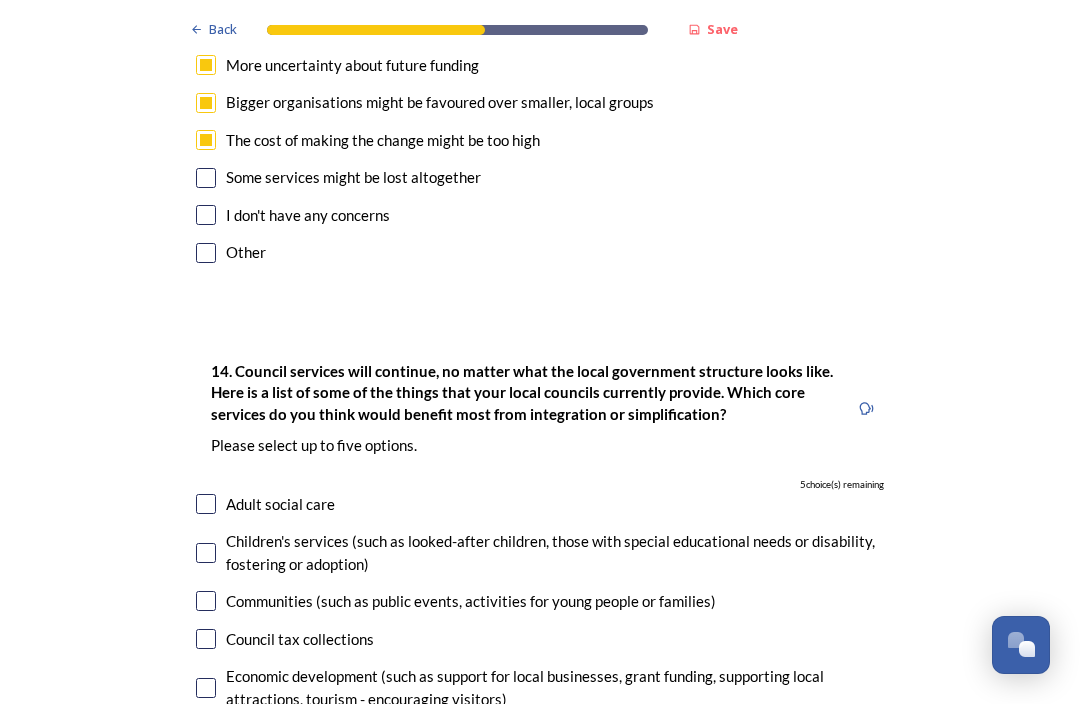 click at bounding box center [206, 504] 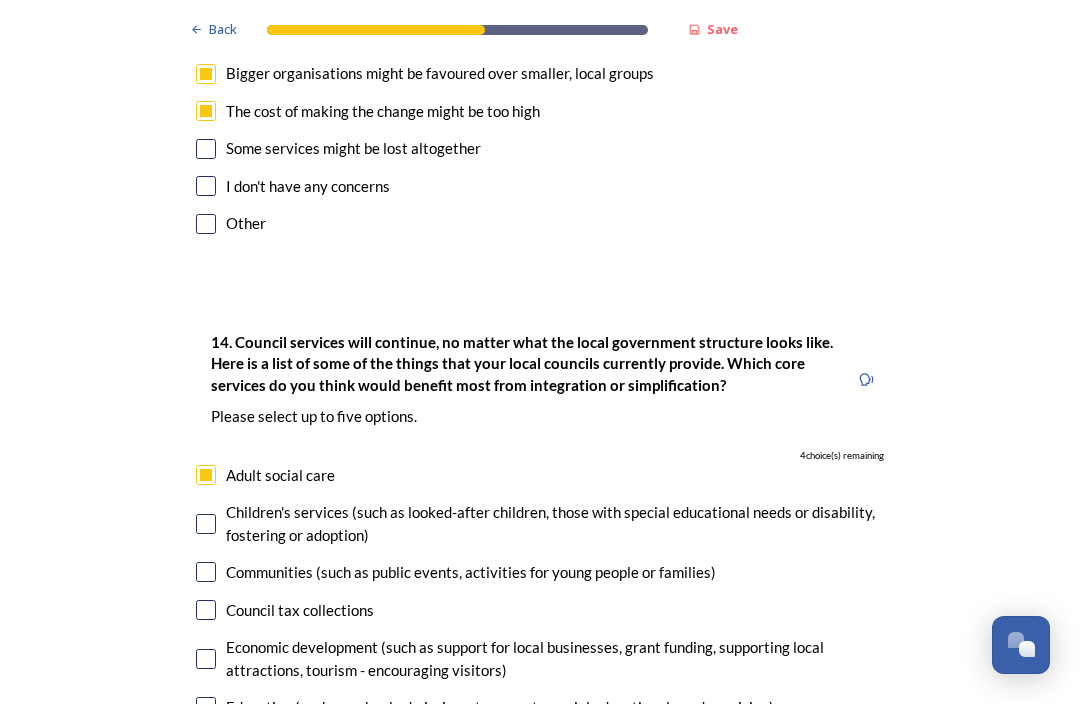 scroll, scrollTop: 4379, scrollLeft: 0, axis: vertical 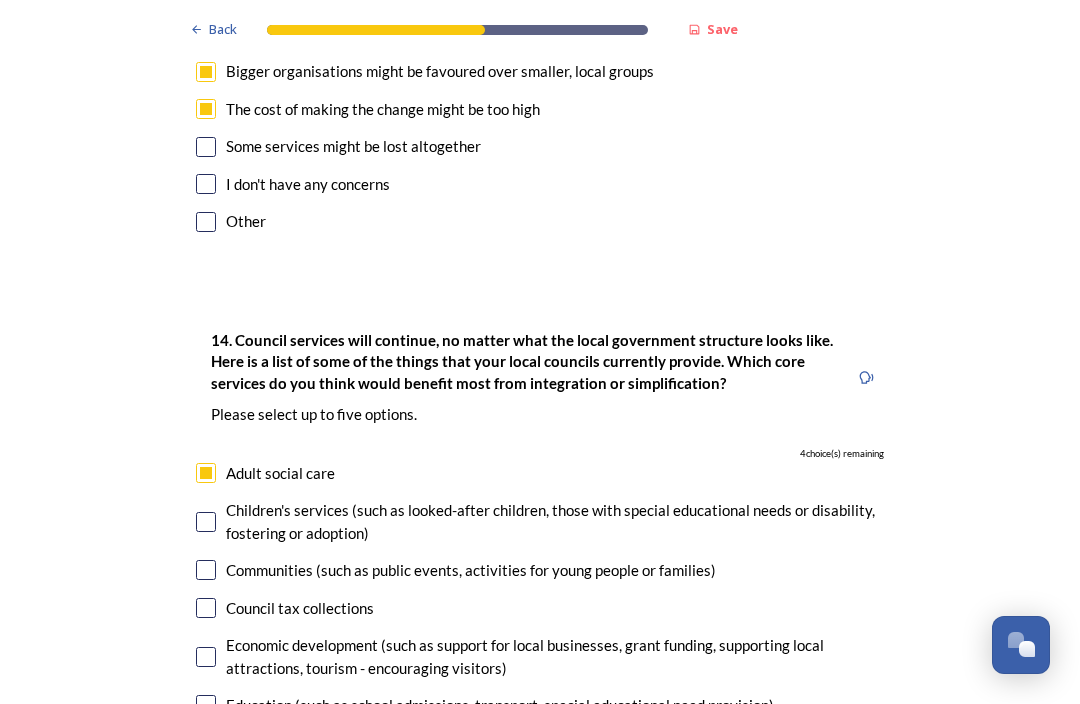 click at bounding box center (206, 522) 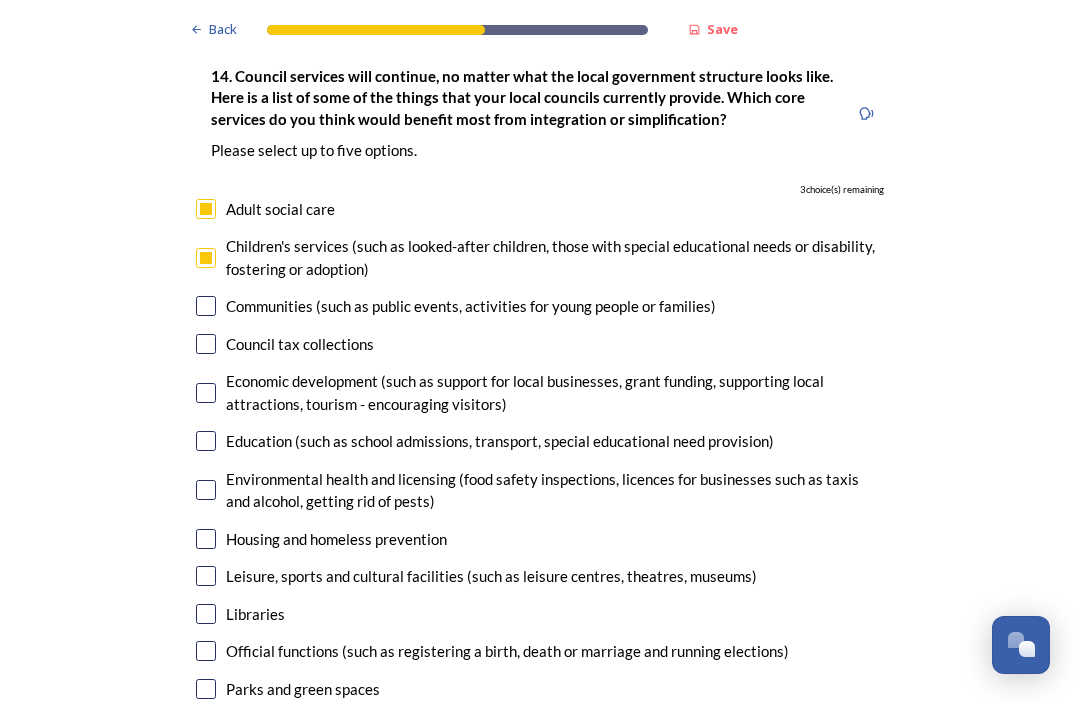 scroll, scrollTop: 4645, scrollLeft: 0, axis: vertical 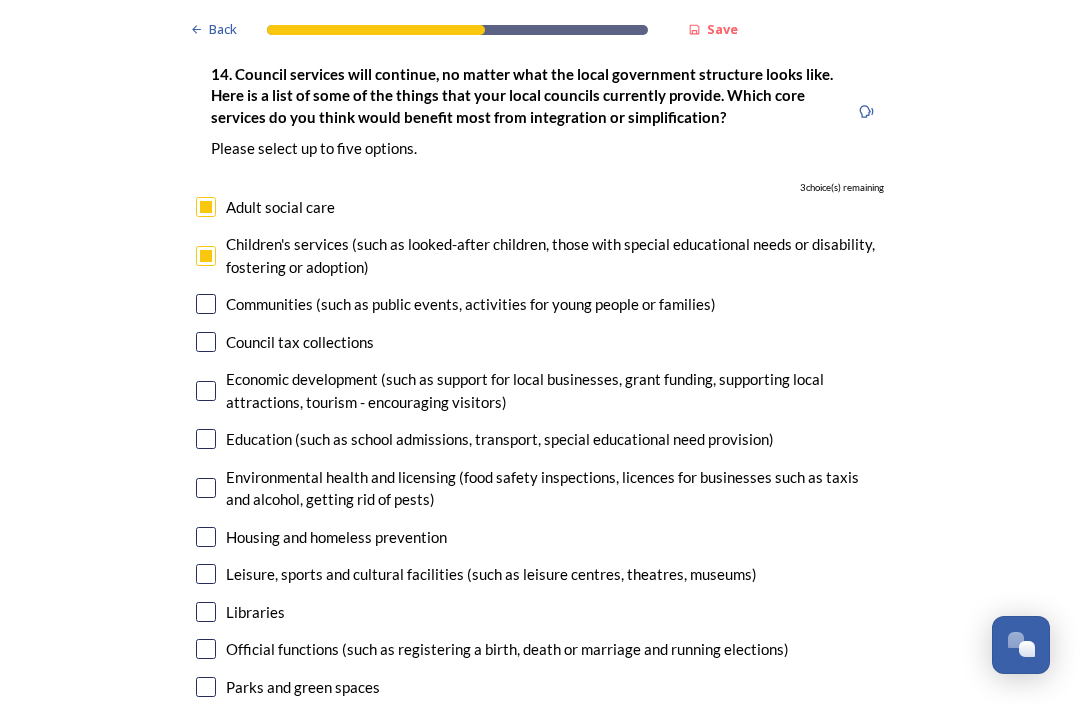 click at bounding box center (206, 391) 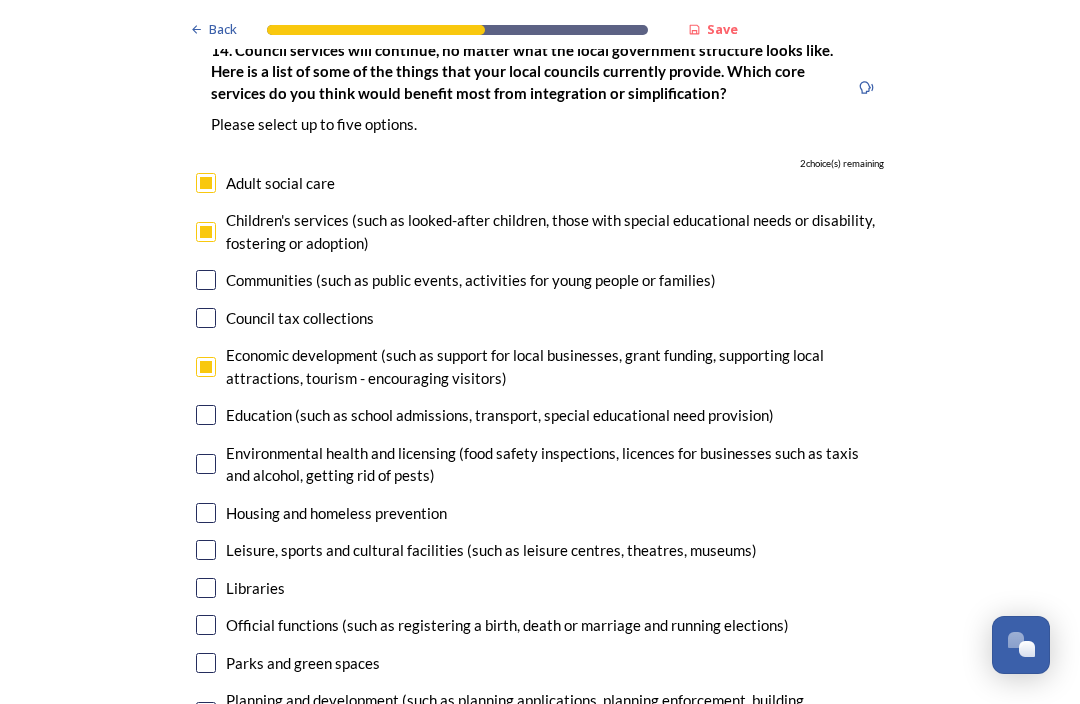 scroll, scrollTop: 4669, scrollLeft: 0, axis: vertical 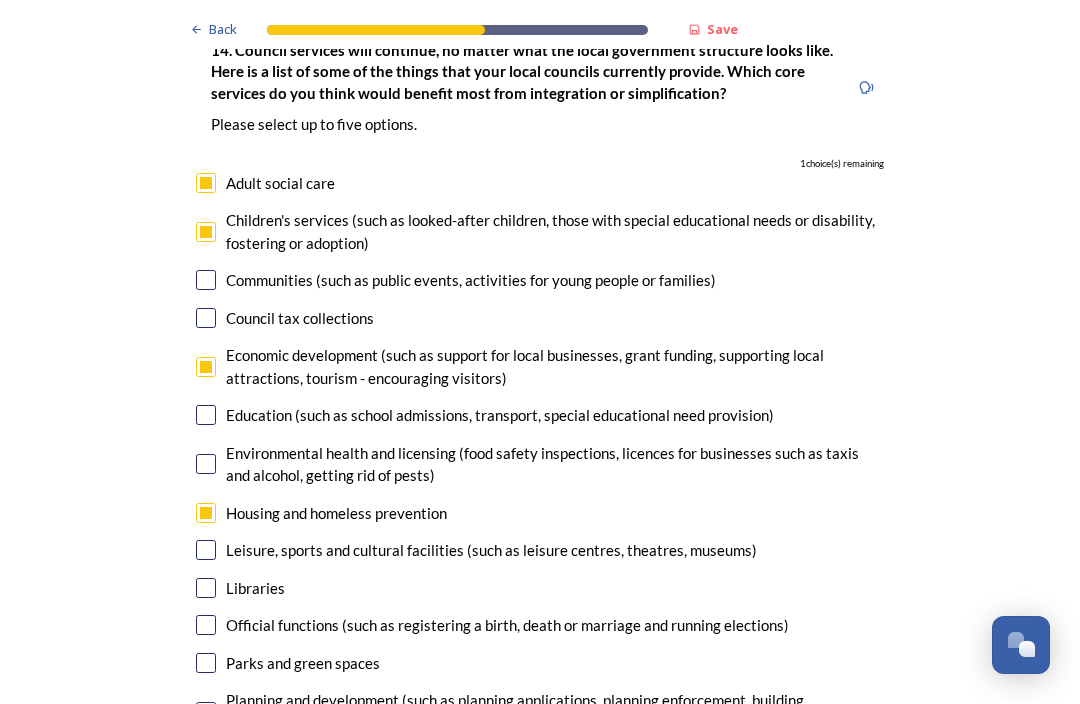 click at bounding box center (206, 625) 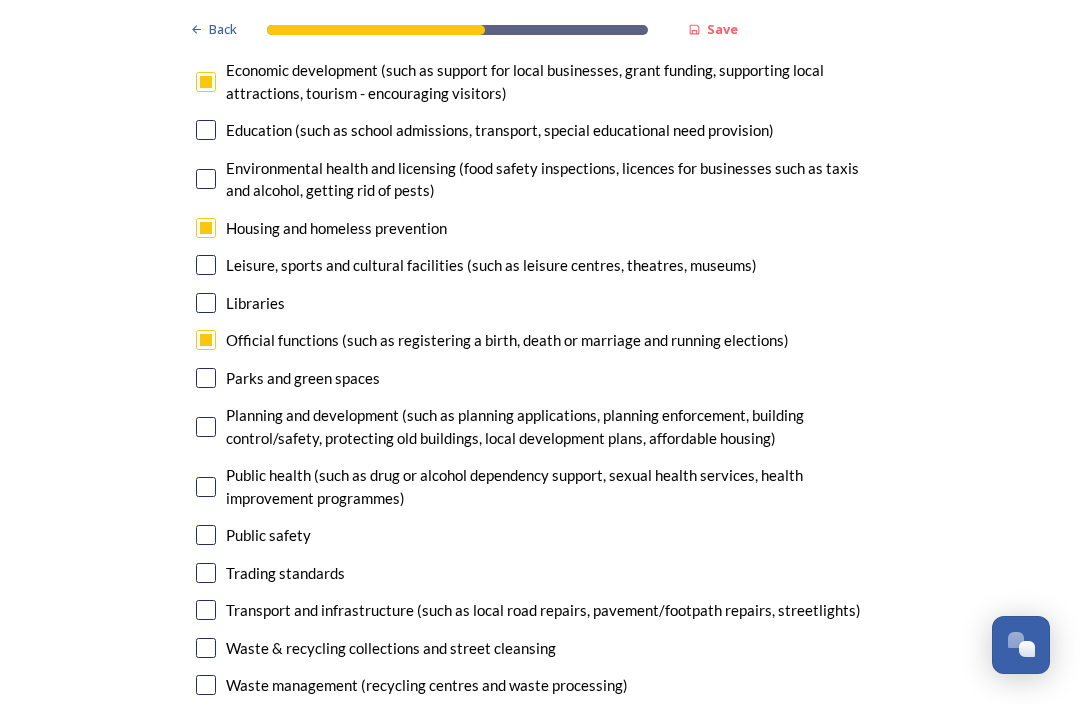 scroll, scrollTop: 4956, scrollLeft: 0, axis: vertical 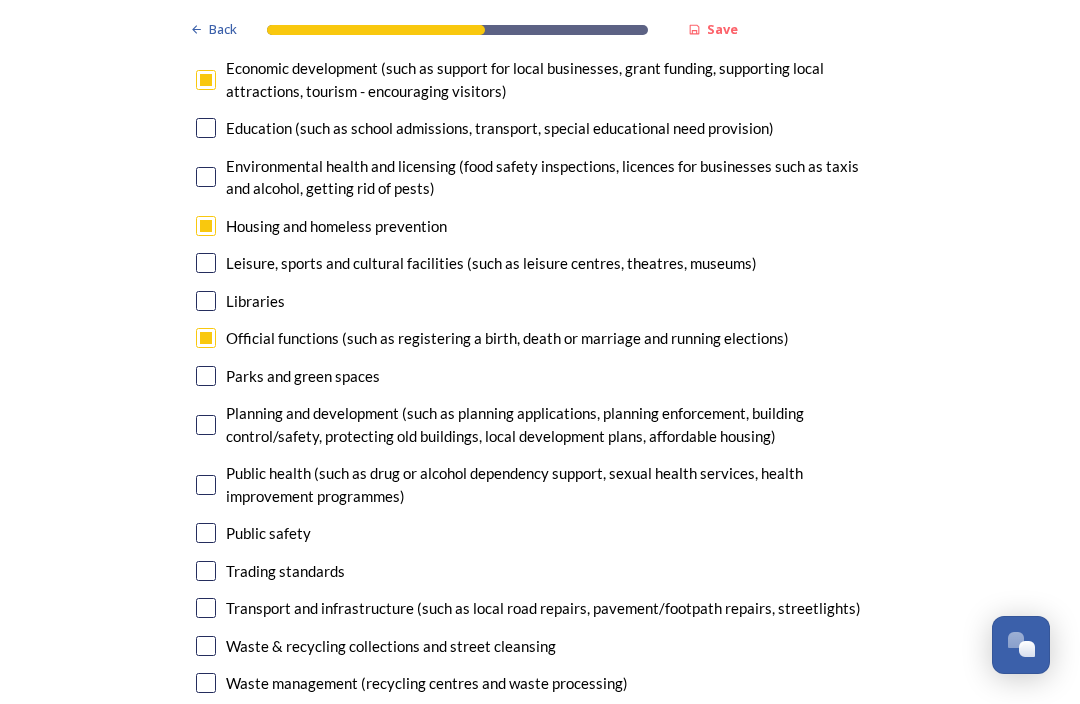 click at bounding box center (206, 608) 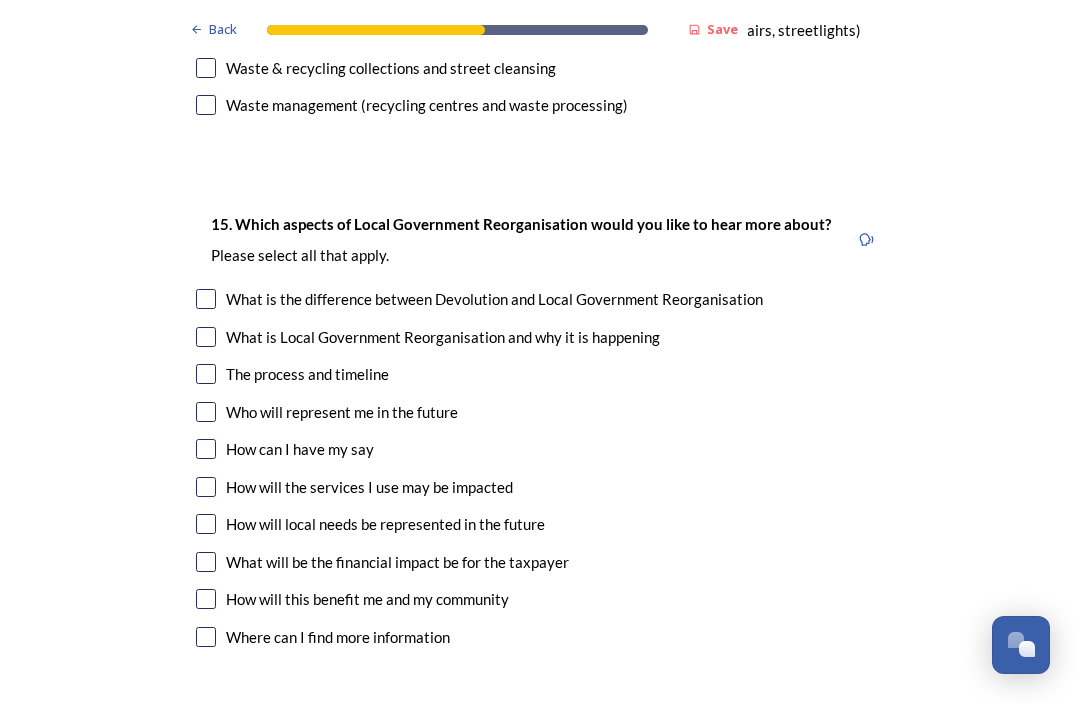 scroll, scrollTop: 5534, scrollLeft: 0, axis: vertical 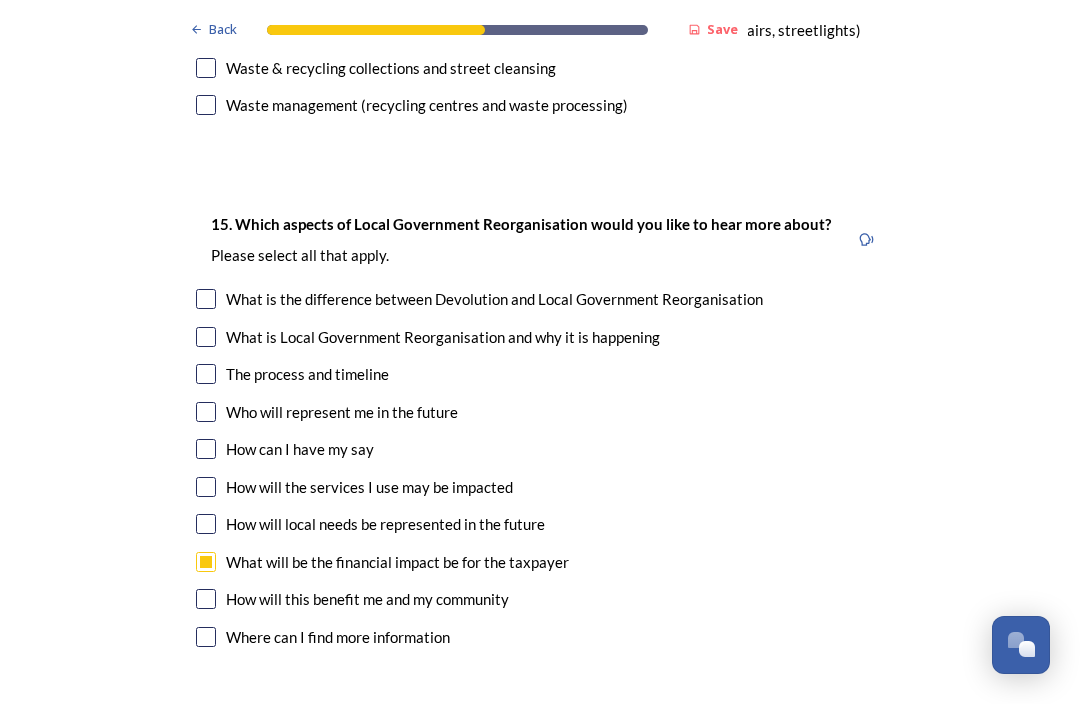 click at bounding box center [206, 599] 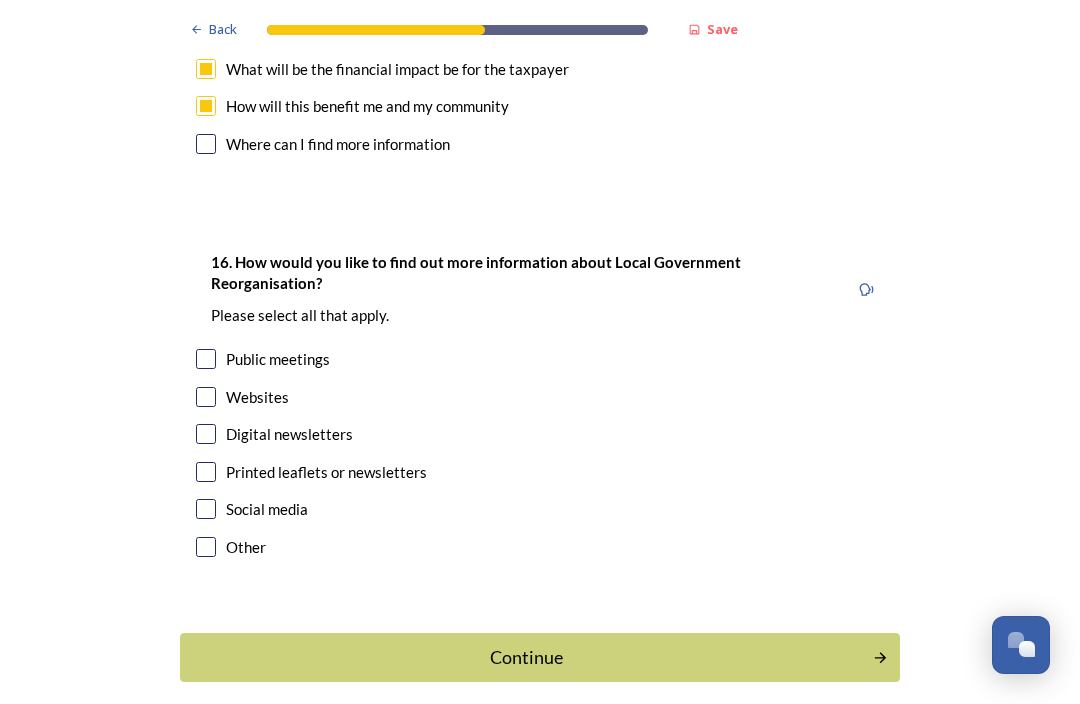 scroll, scrollTop: 6028, scrollLeft: 0, axis: vertical 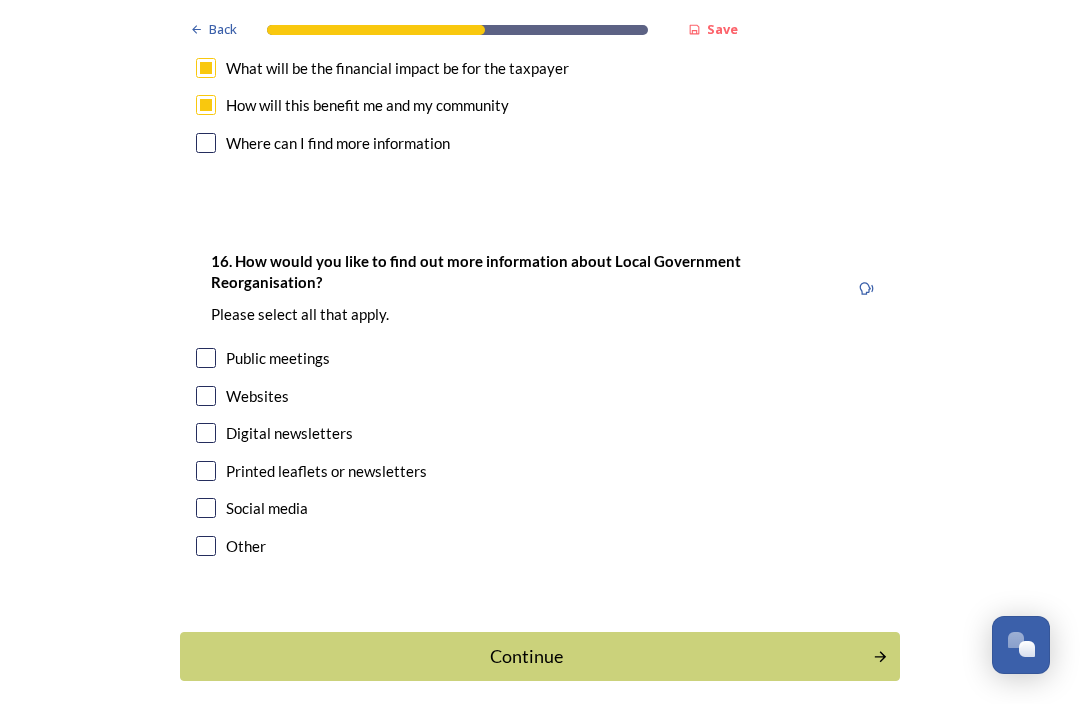 click at bounding box center [206, 433] 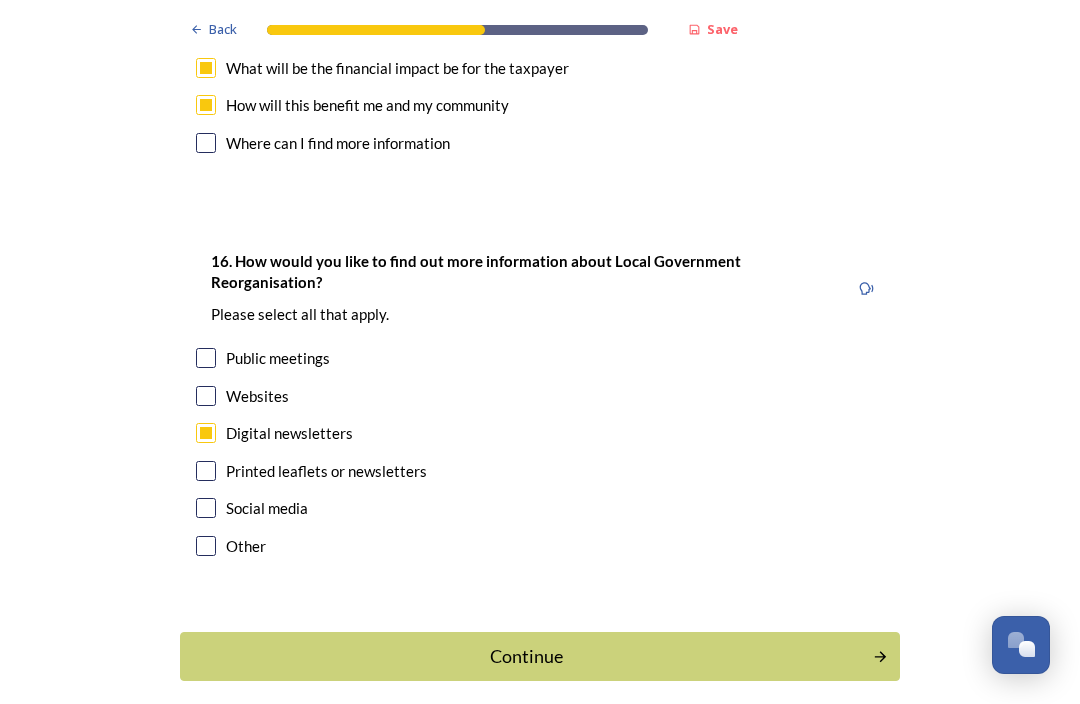 click on "Continue" at bounding box center [526, 656] 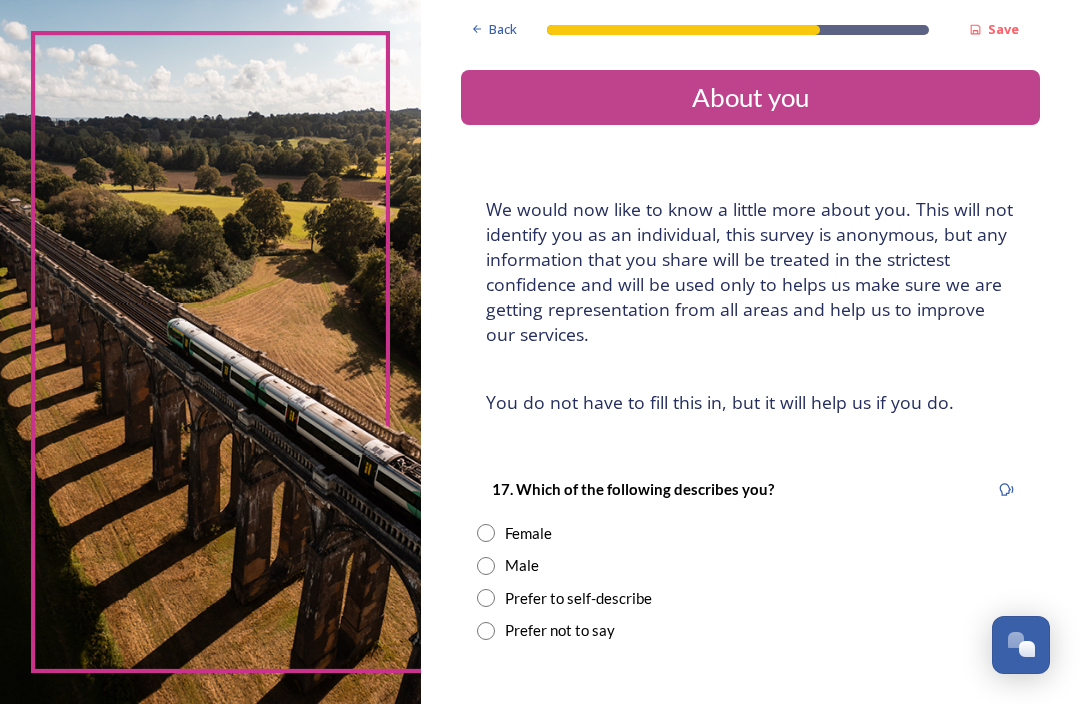 click at bounding box center (486, 533) 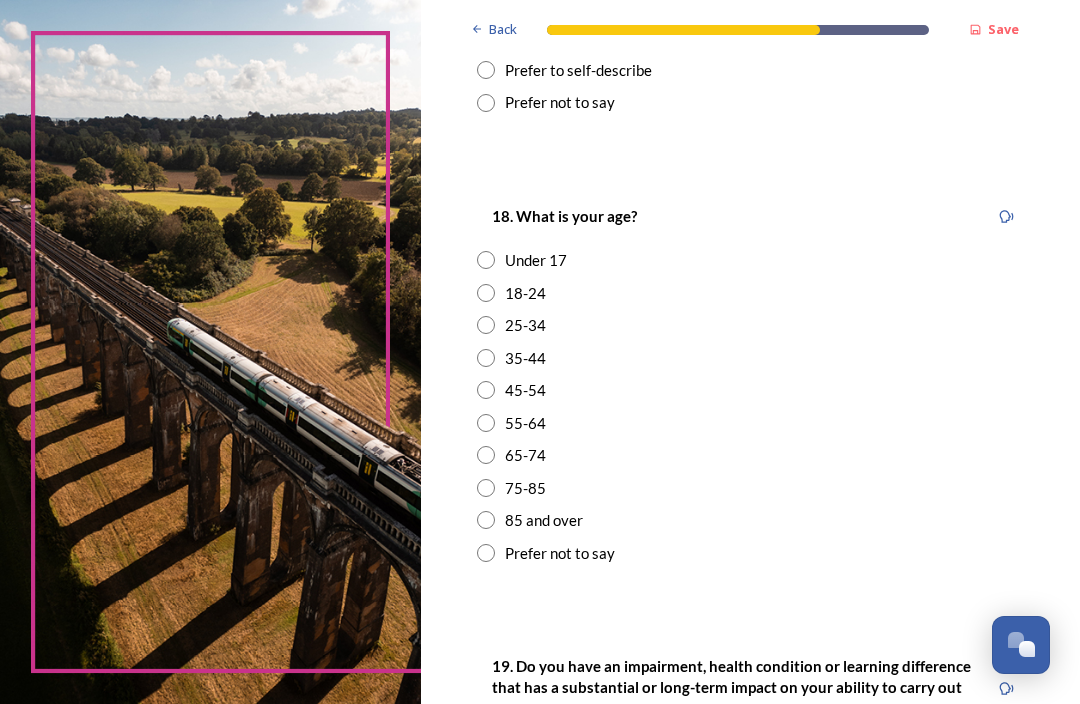 scroll, scrollTop: 529, scrollLeft: 0, axis: vertical 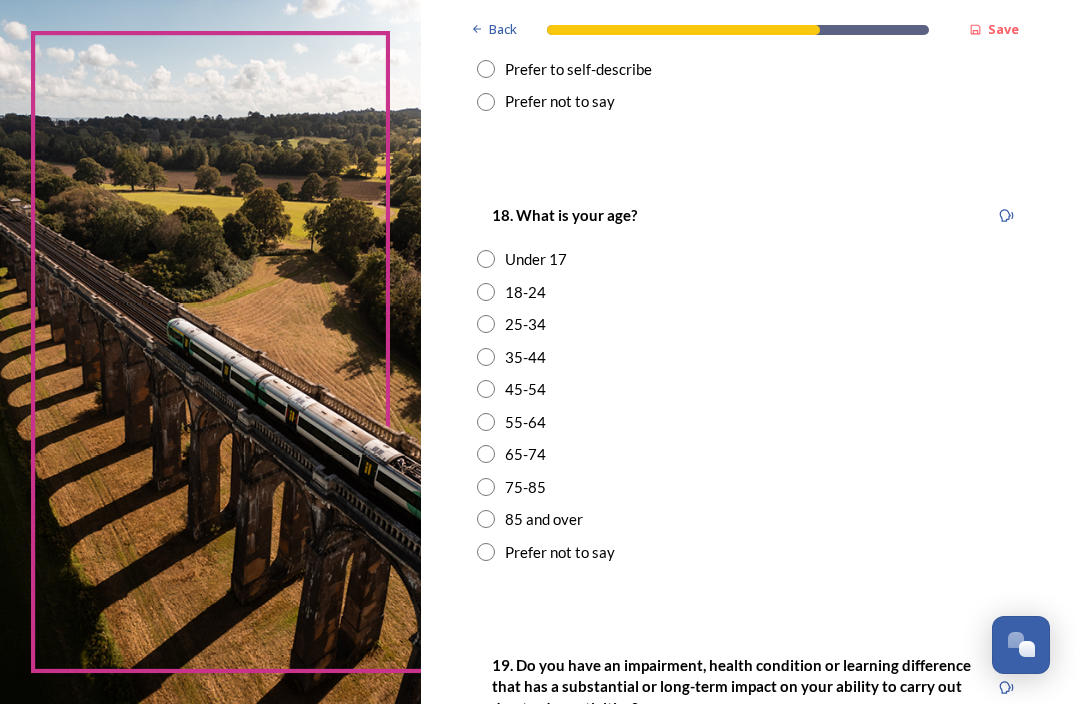 click at bounding box center (486, 422) 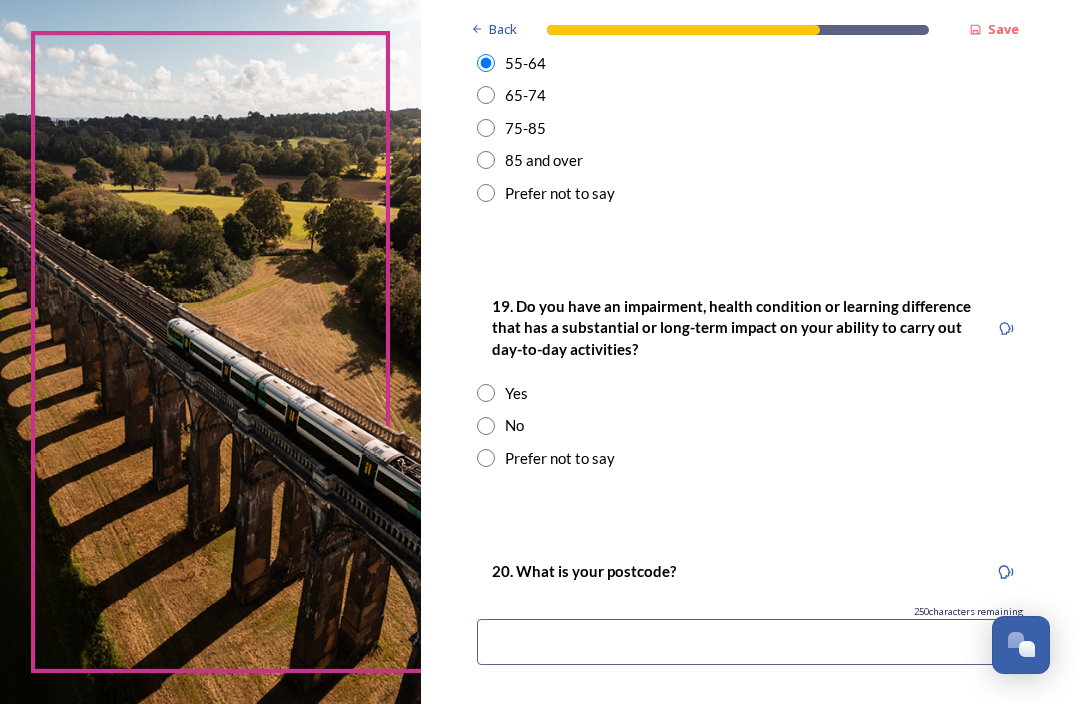 scroll, scrollTop: 888, scrollLeft: 0, axis: vertical 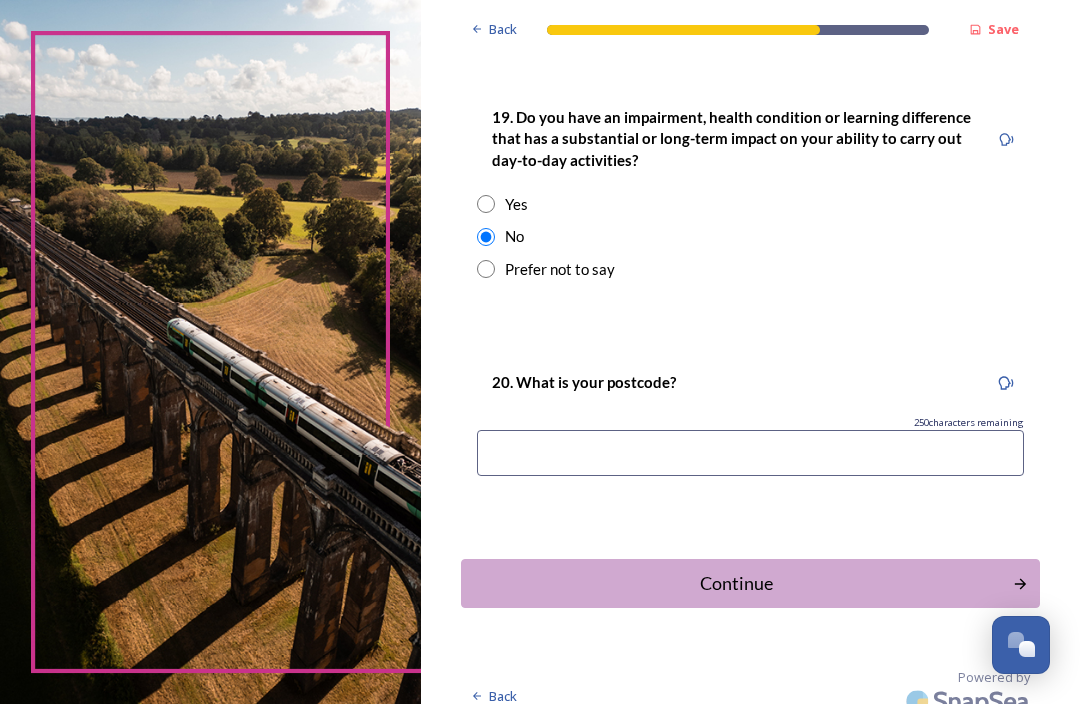 click on "Powered by" at bounding box center (783, 696) 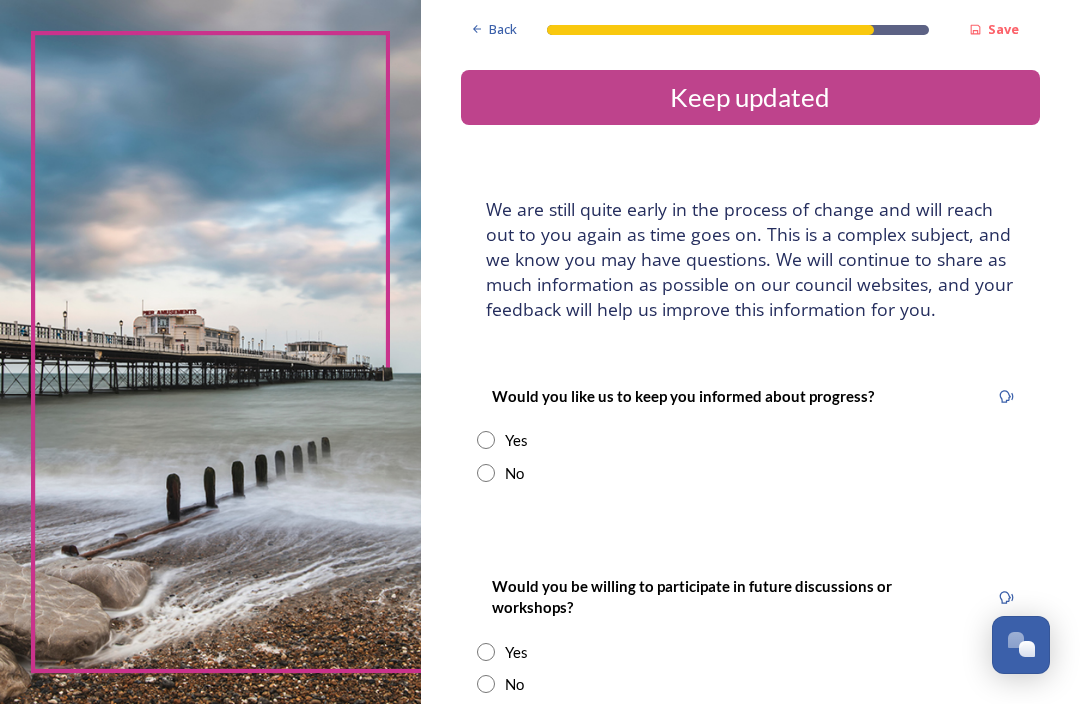 click on "Back Save Keep updated We are still quite early in the process of change and will reach out to you again as time goes on. This is a complex subject, and we know you may have questions. We will continue to share as much information as possible on our council websites, and your feedback will help us improve this information for you. Would you like us to keep you informed about progress? Yes No Would you be willing to participate in future discussions or workshops? Yes No Submit your survey responses   Back Powered by" at bounding box center [750, 465] 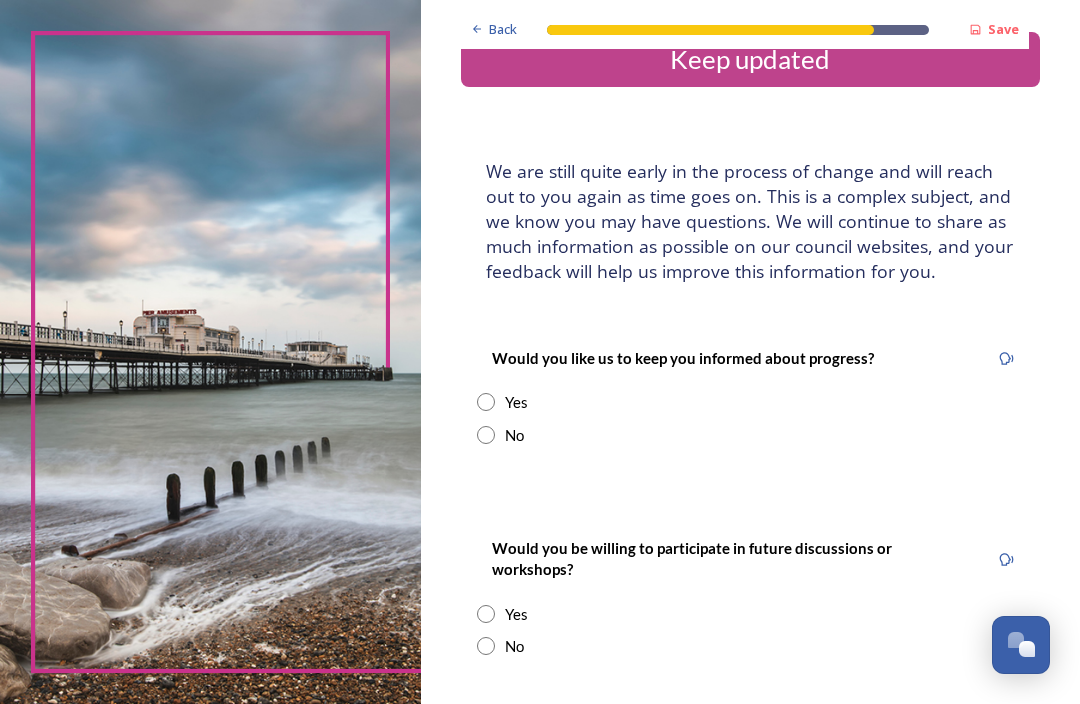scroll, scrollTop: 38, scrollLeft: 0, axis: vertical 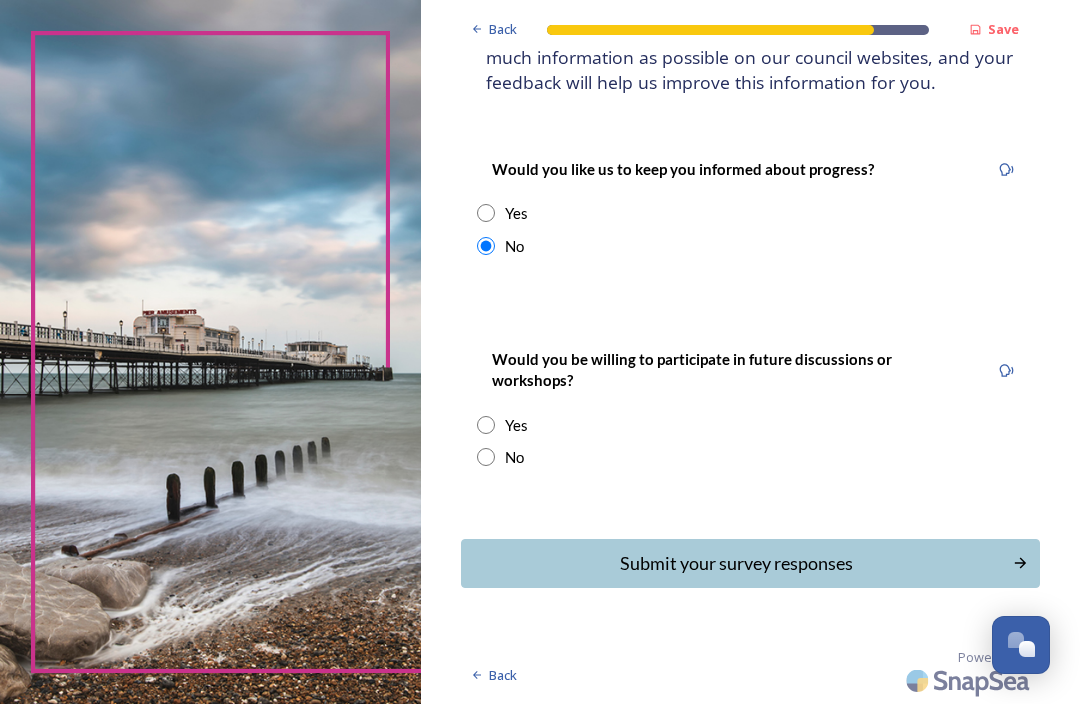 click at bounding box center (486, 457) 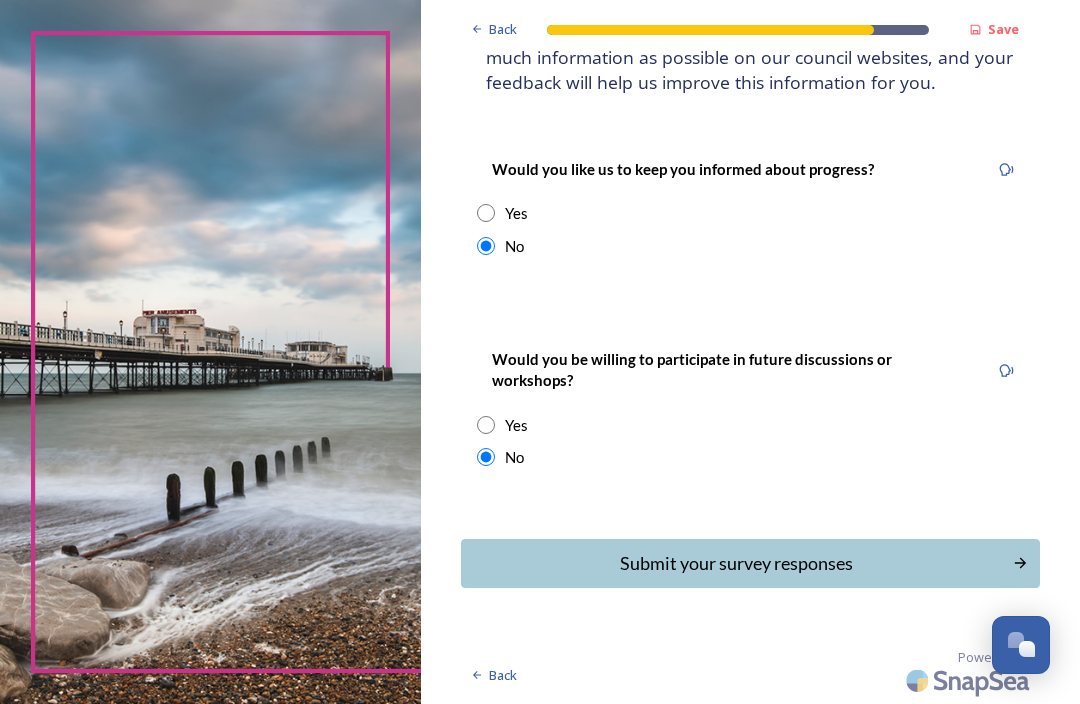 click on "Submit your survey responses" at bounding box center (737, 563) 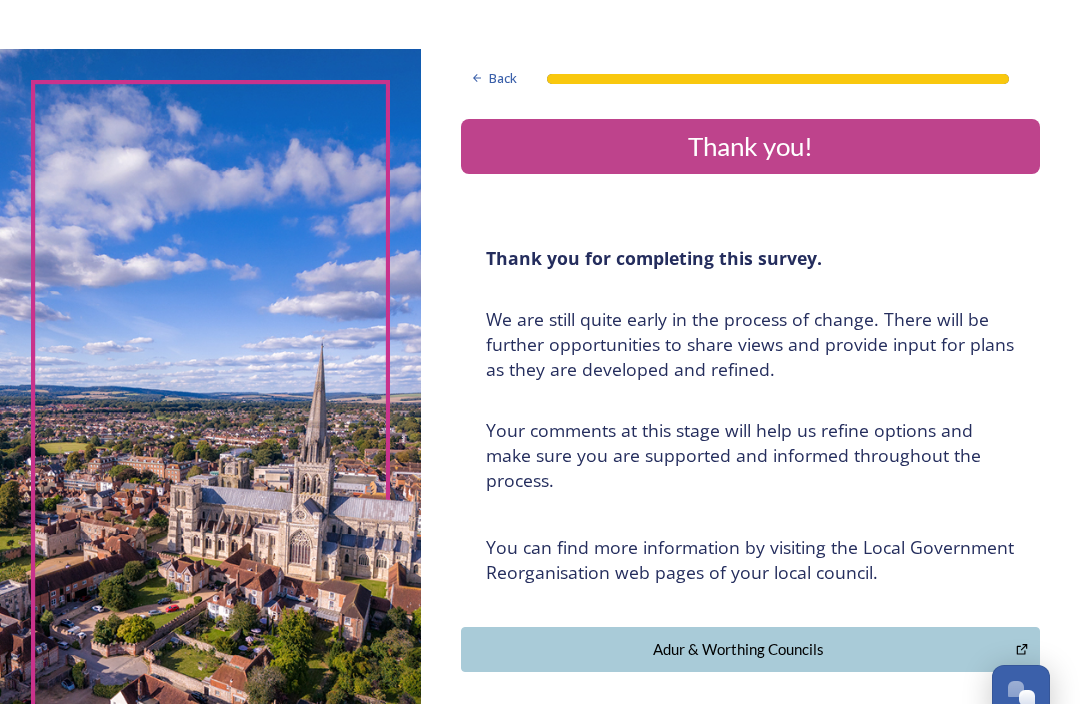 scroll, scrollTop: 0, scrollLeft: 0, axis: both 